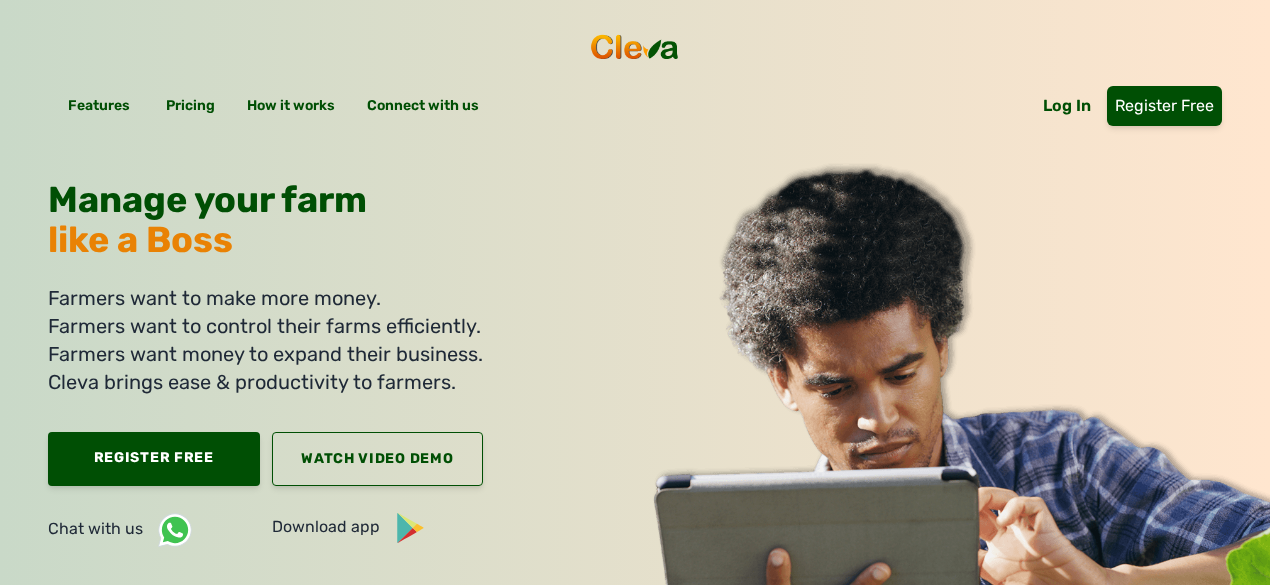 scroll, scrollTop: 0, scrollLeft: 0, axis: both 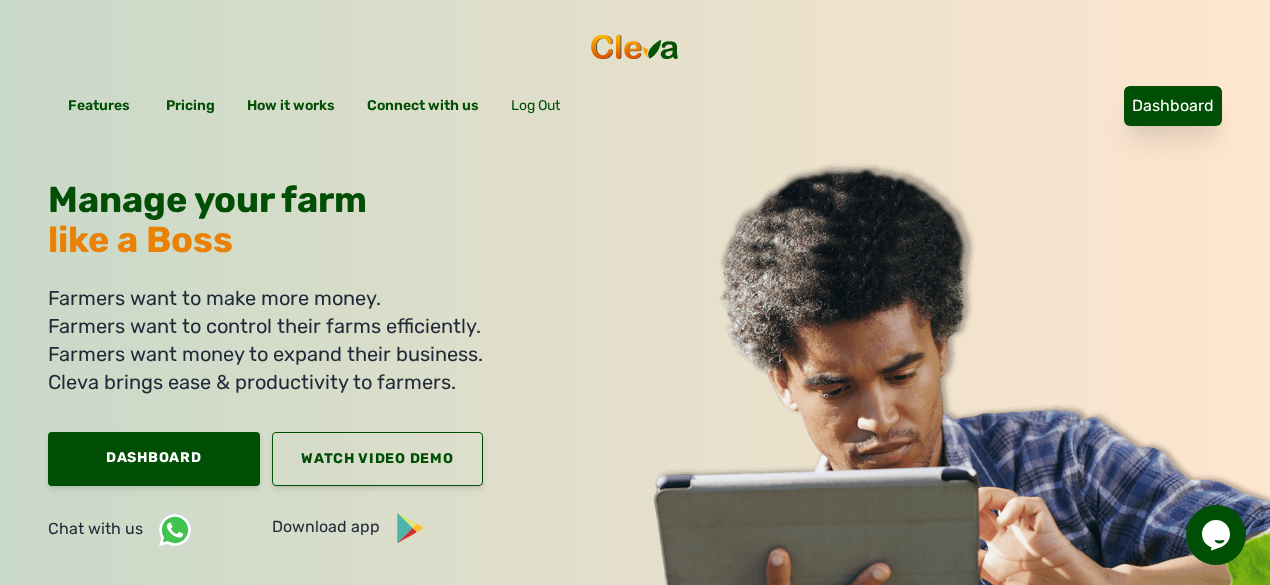 click on "Dashboard" at bounding box center (1173, 106) 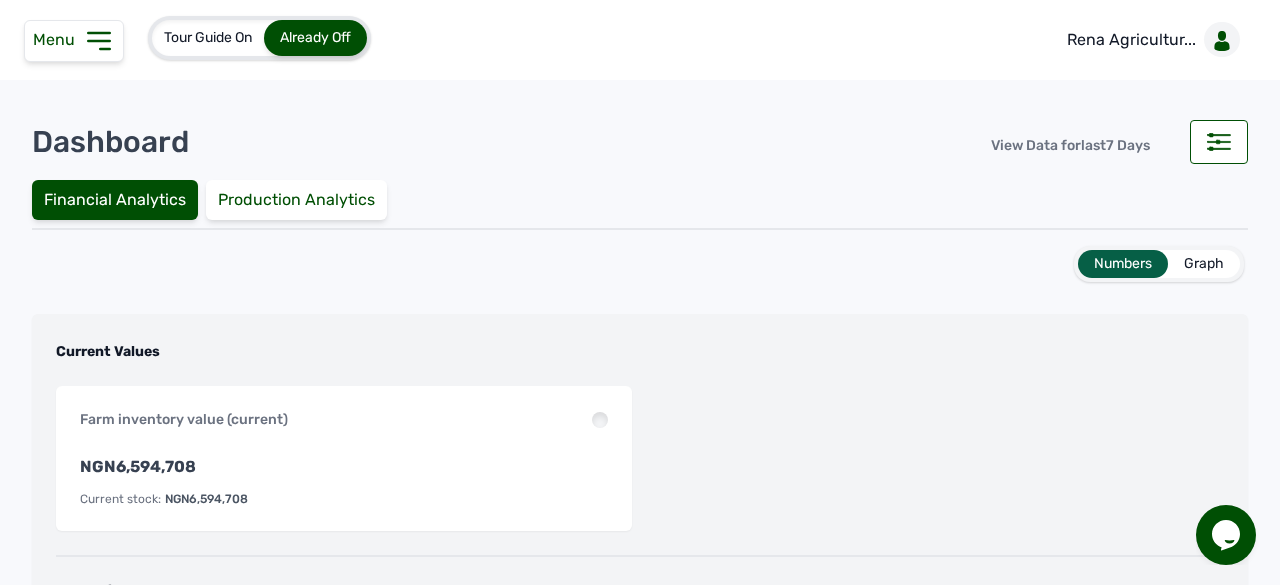 click on "Menu" at bounding box center (58, 39) 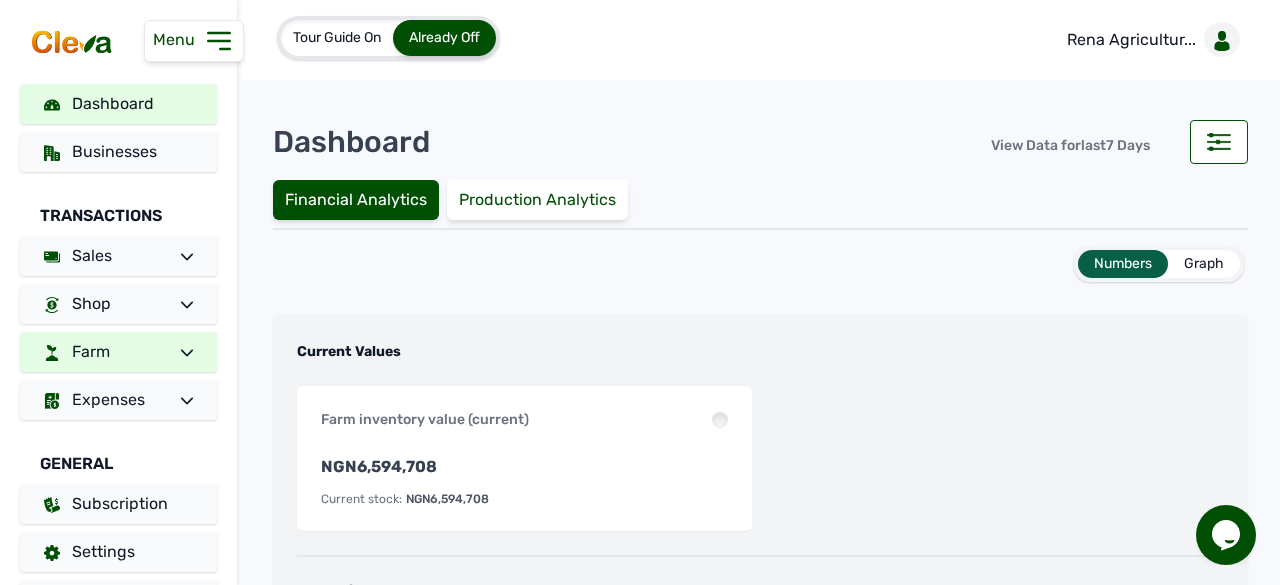 scroll, scrollTop: 54, scrollLeft: 0, axis: vertical 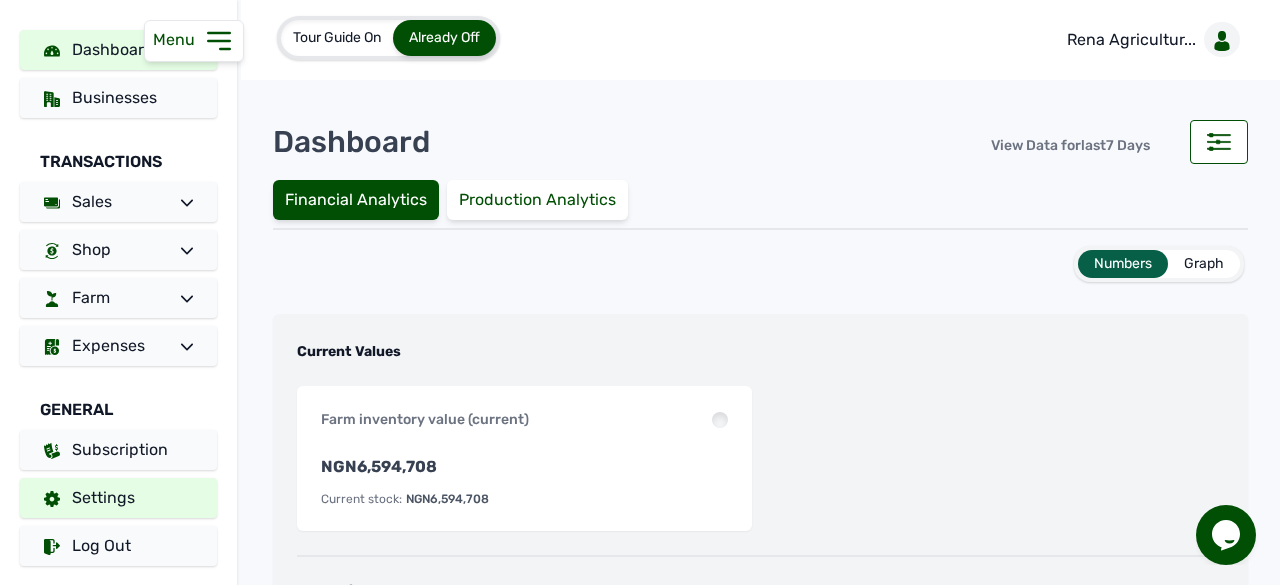 click on "Settings" at bounding box center [103, 497] 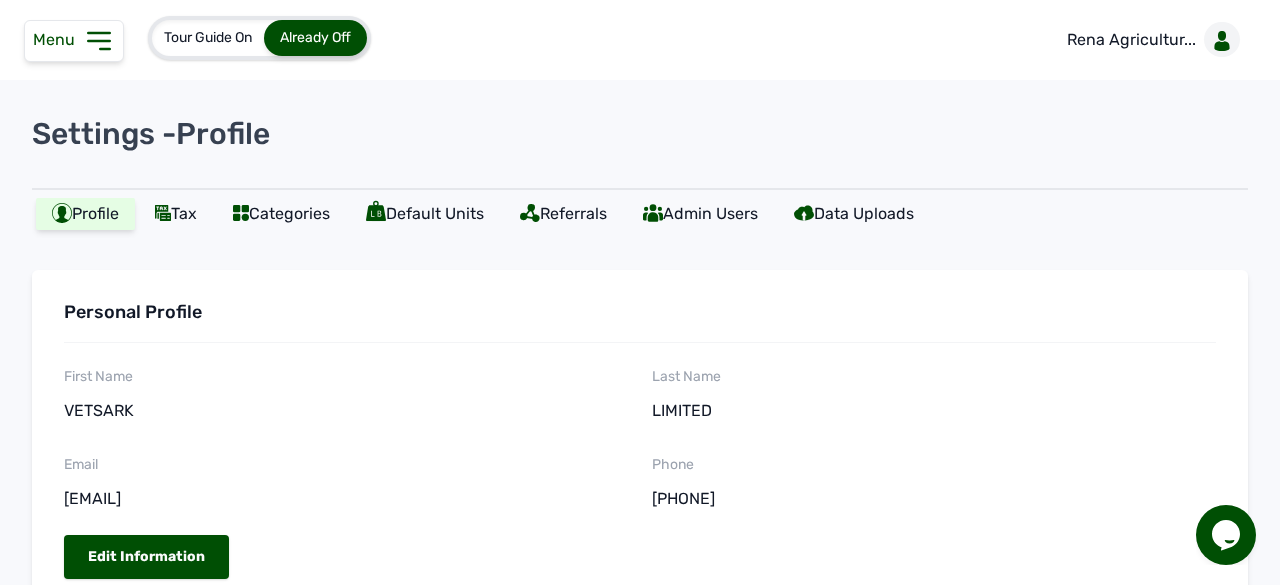 click on "Menu" at bounding box center (58, 39) 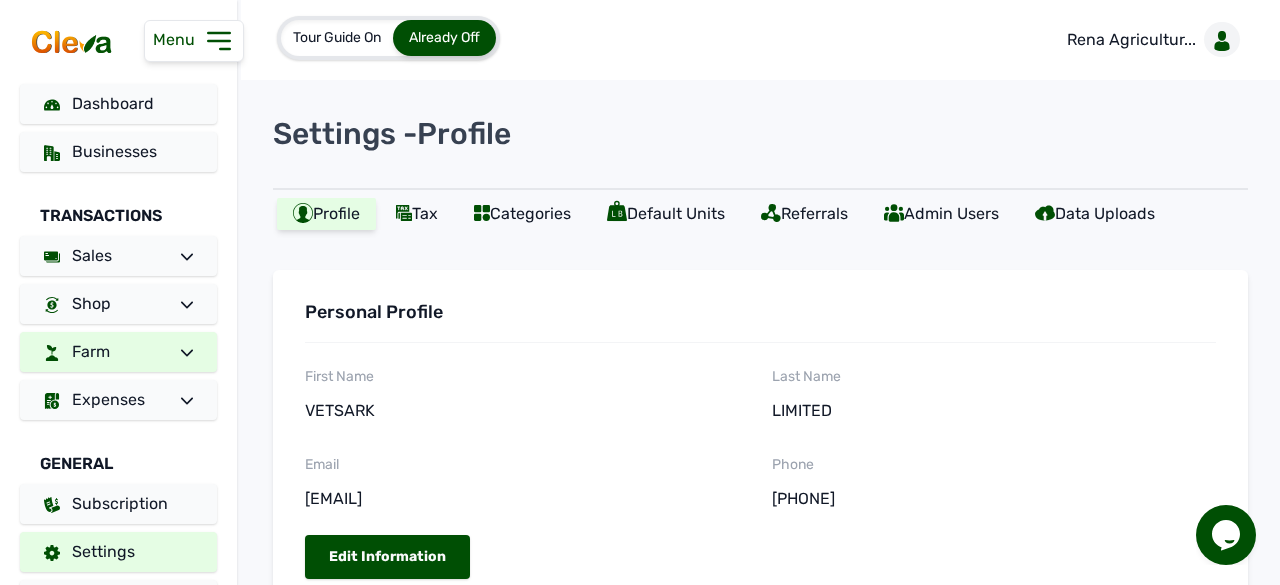 click on "Farm" at bounding box center [118, 352] 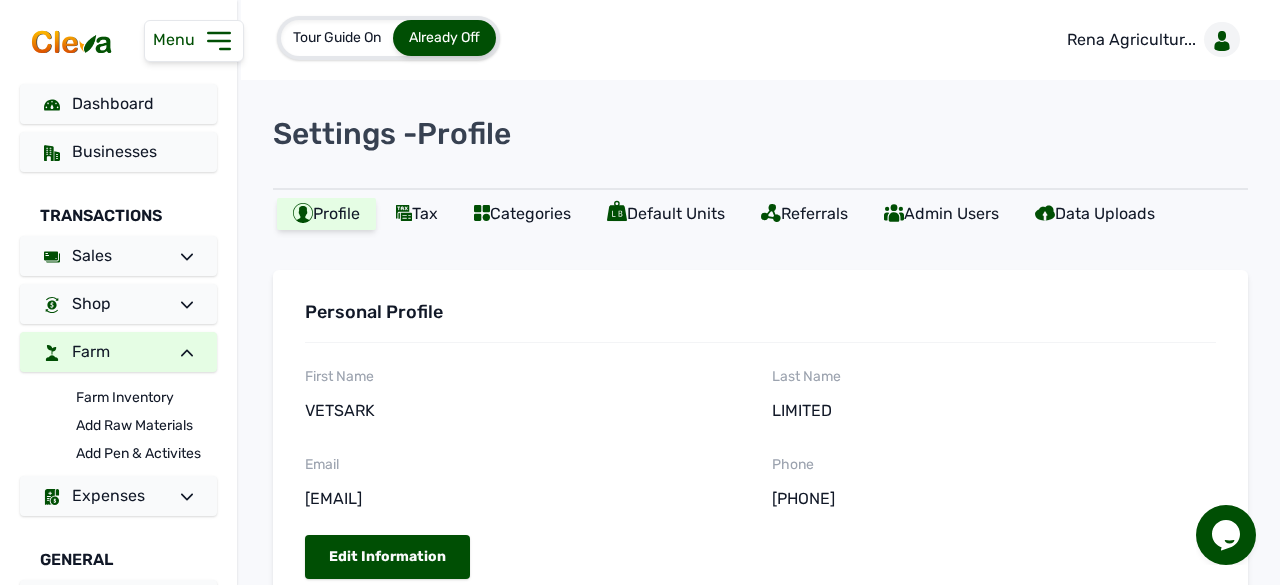 scroll, scrollTop: 100, scrollLeft: 0, axis: vertical 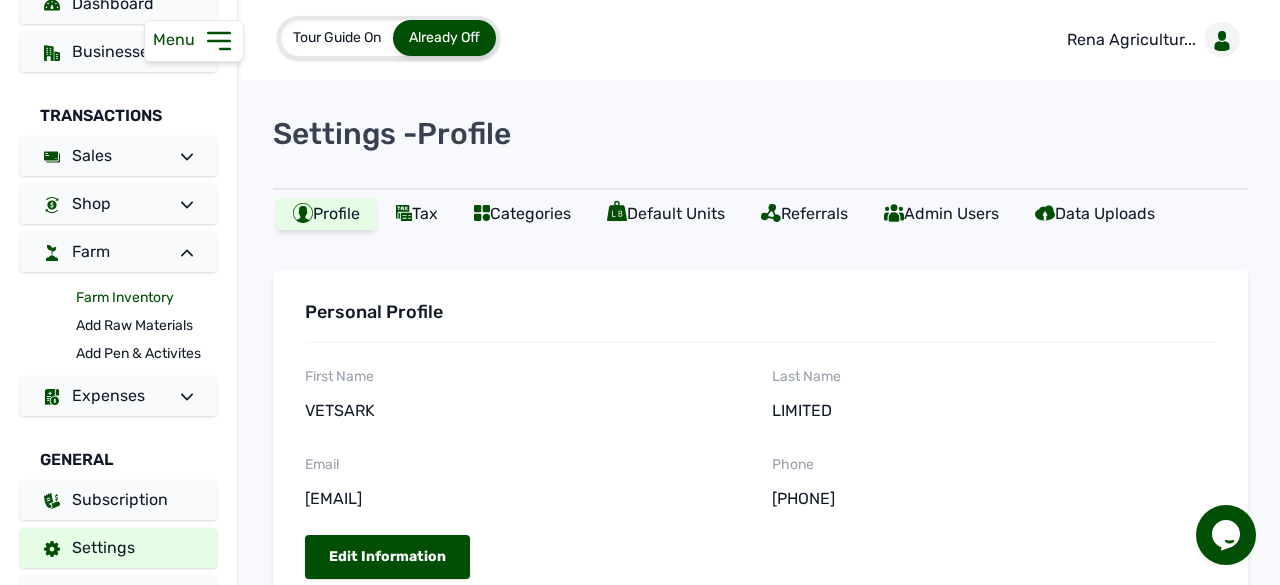 click on "Farm Inventory" at bounding box center [146, 298] 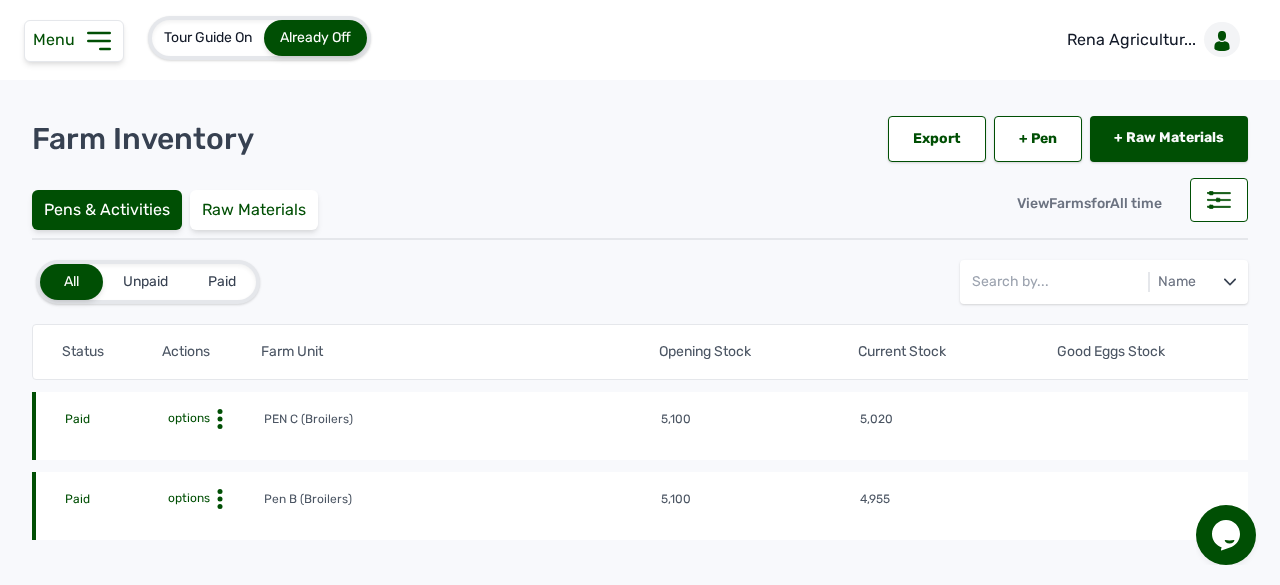 click 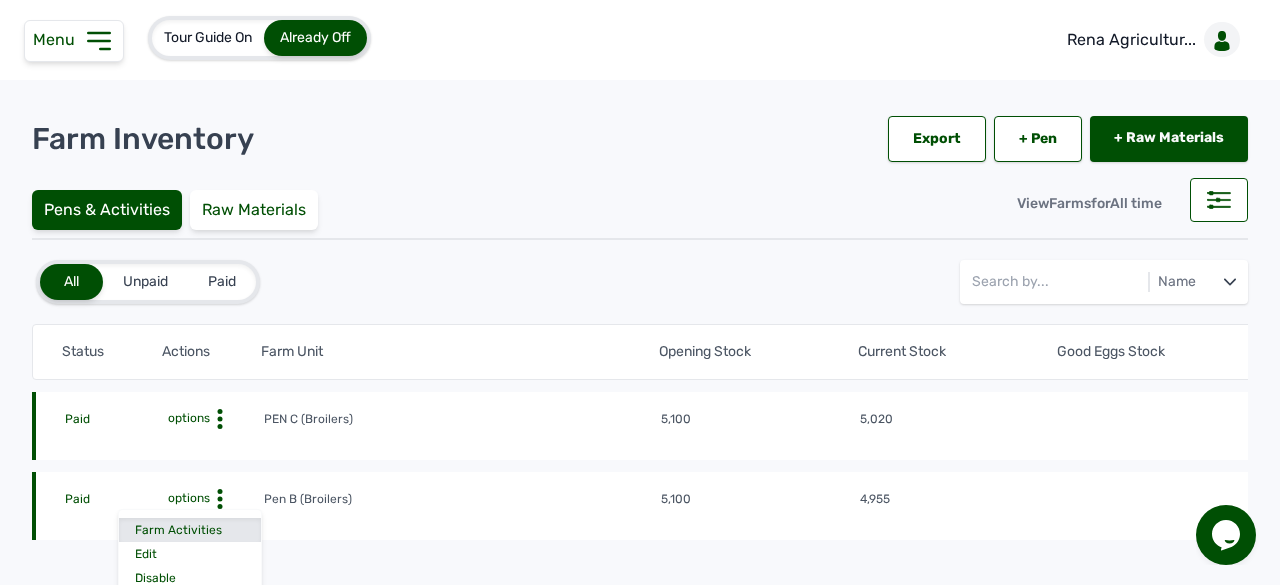 click on "Farm Activities" at bounding box center (190, 530) 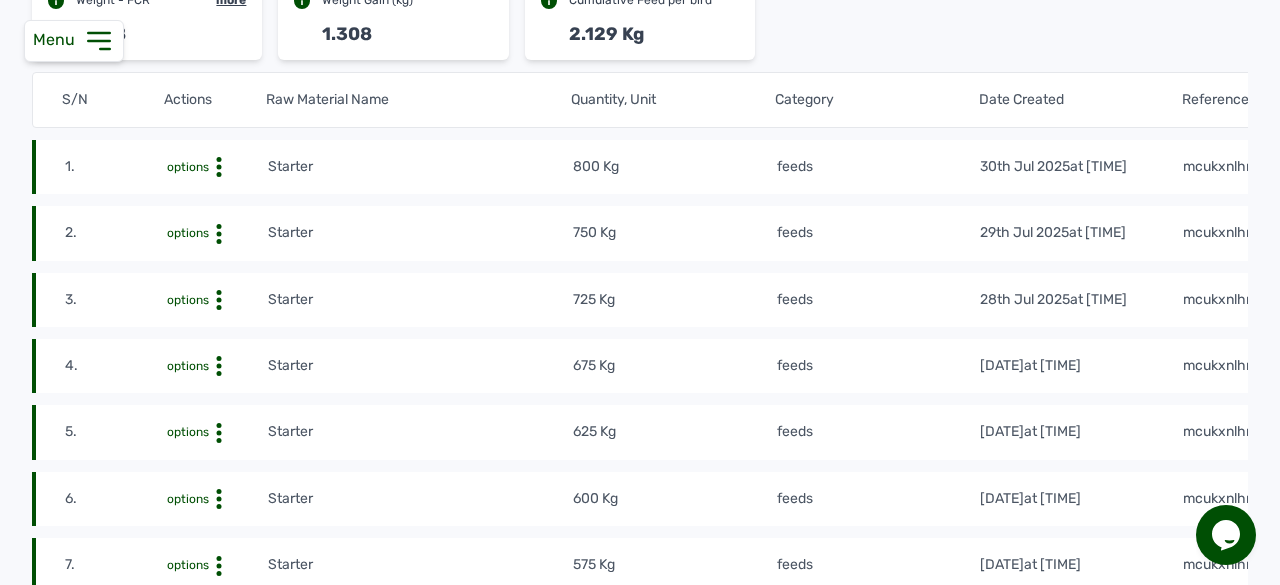 scroll, scrollTop: 0, scrollLeft: 0, axis: both 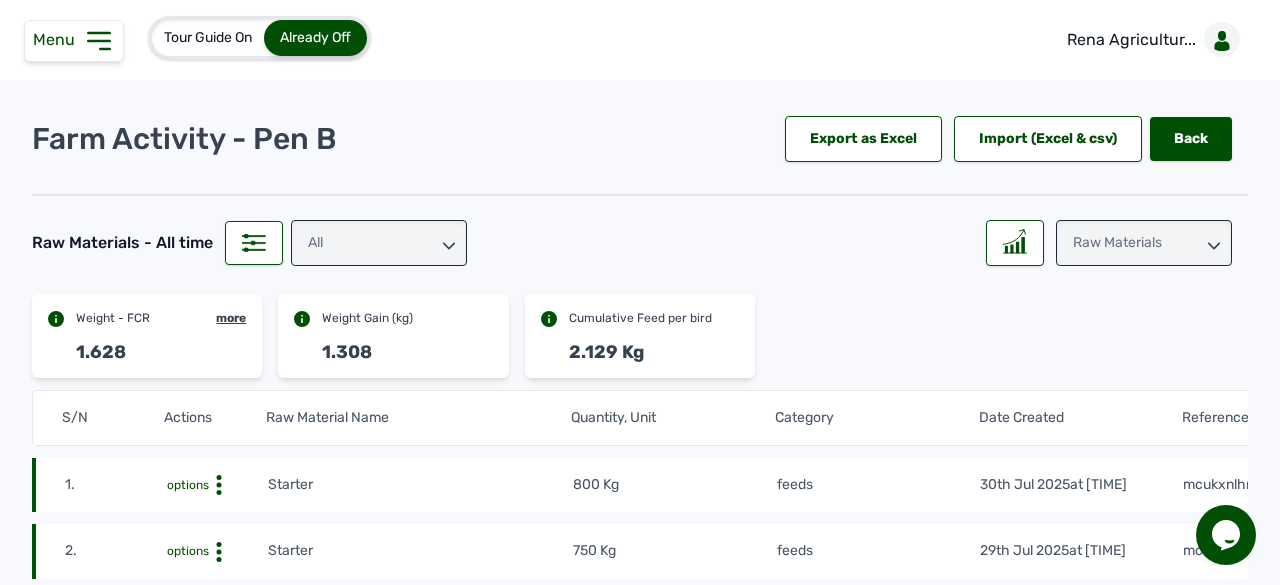 click 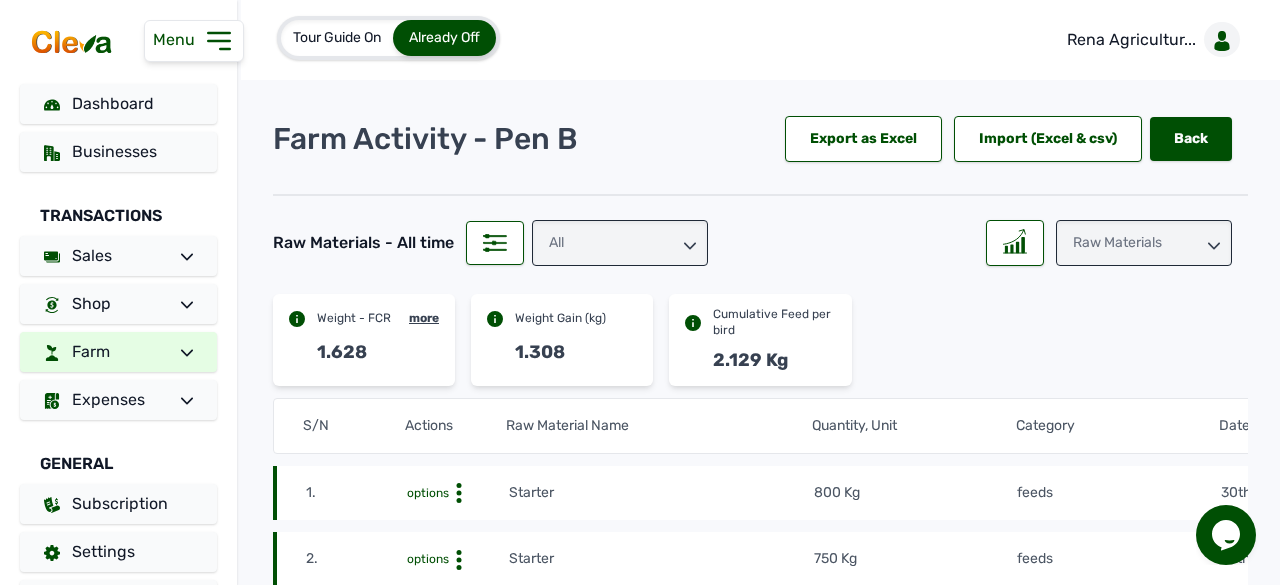 click on "Farm" at bounding box center (118, 352) 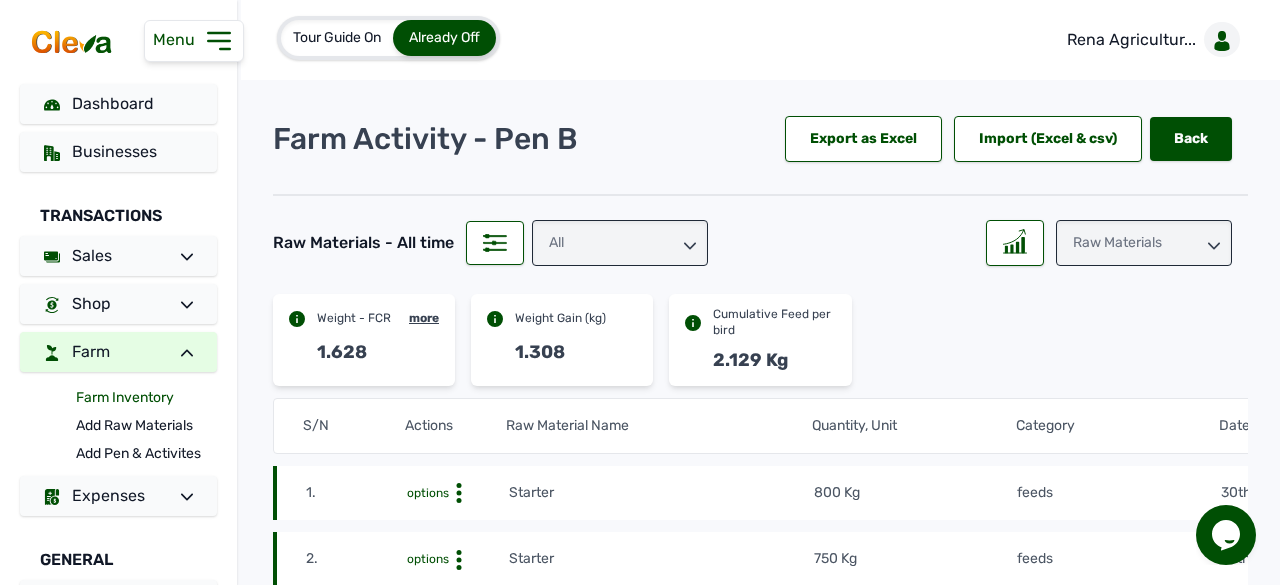 click on "Farm Inventory" at bounding box center (146, 398) 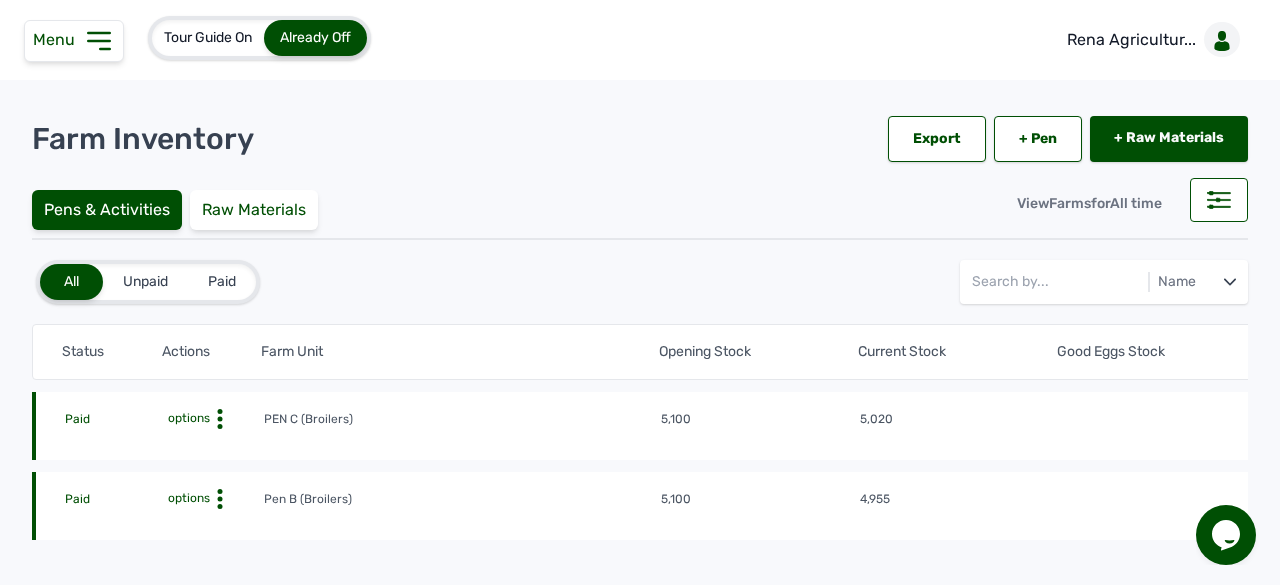 click on "options" at bounding box center (187, 498) 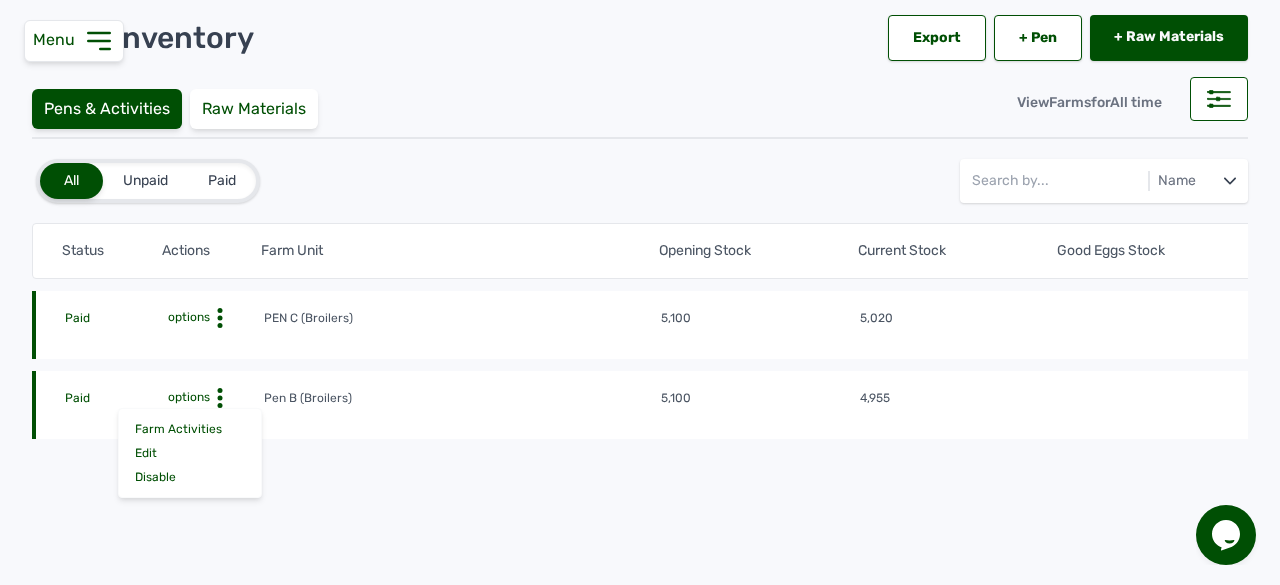 scroll, scrollTop: 102, scrollLeft: 0, axis: vertical 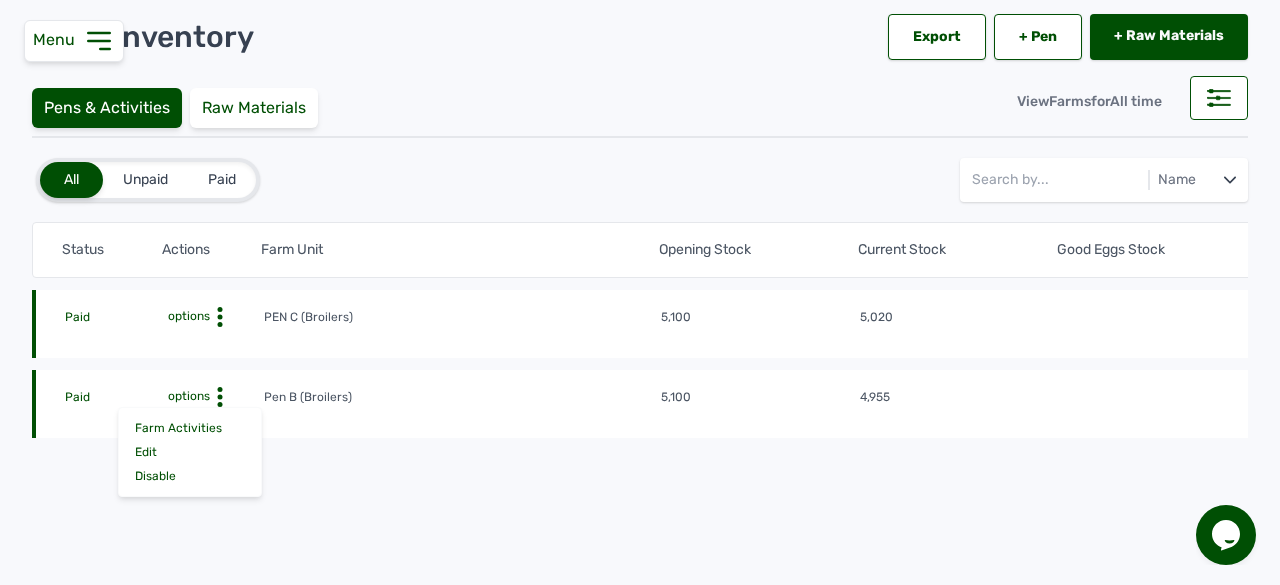 click on "options" at bounding box center (187, 396) 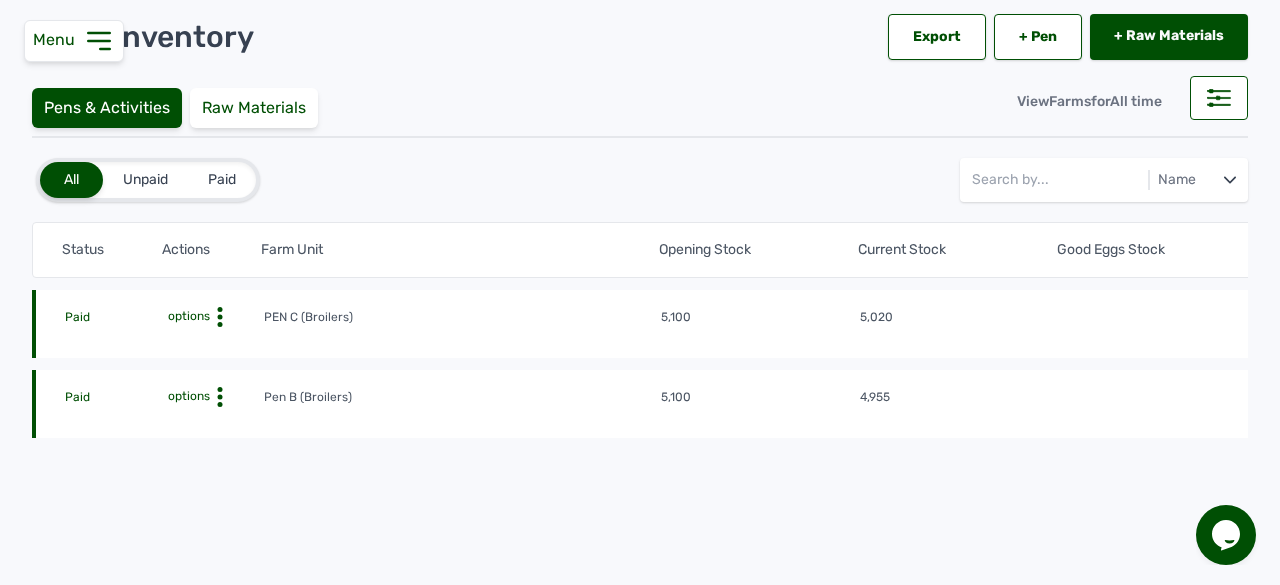click on "options" at bounding box center (187, 396) 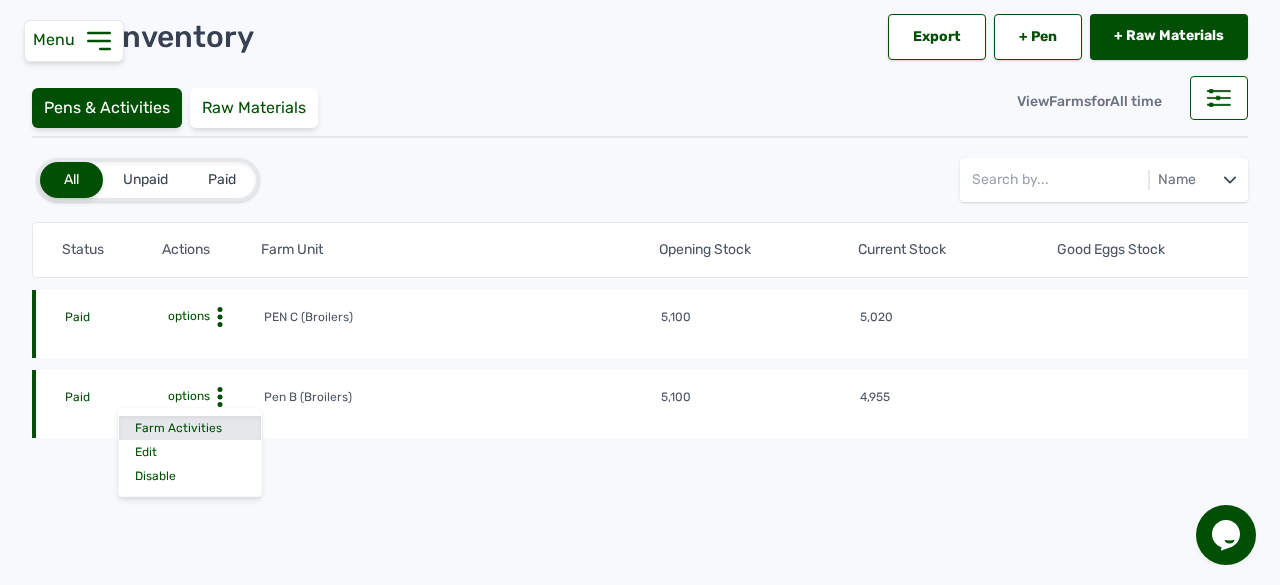 click on "Farm Activities" at bounding box center [190, 428] 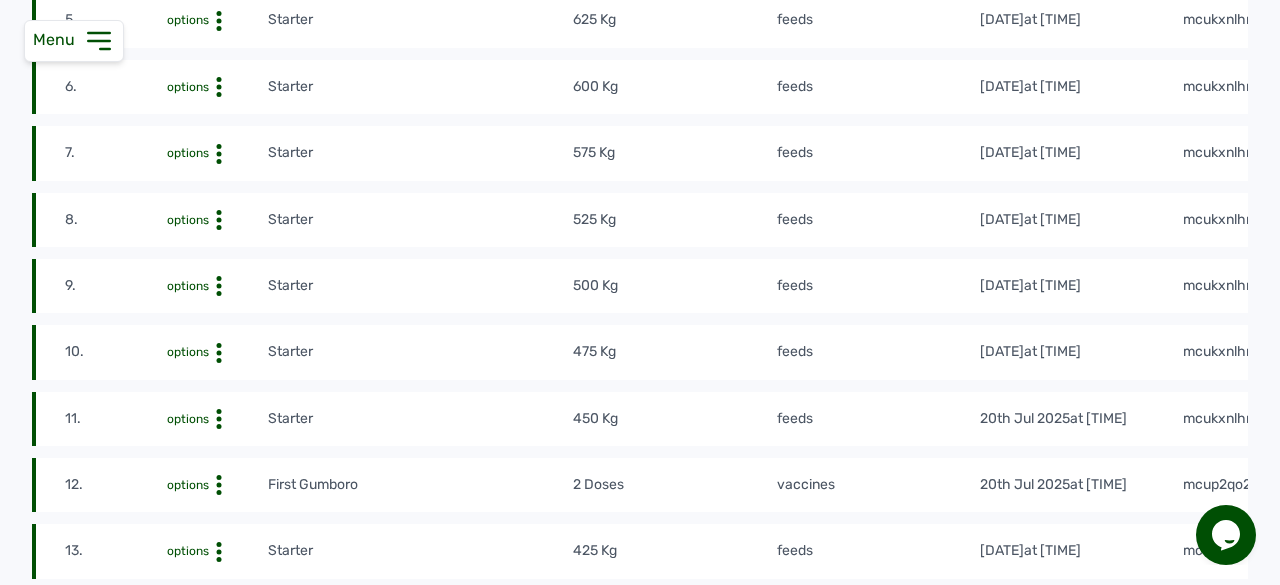 scroll, scrollTop: 733, scrollLeft: 0, axis: vertical 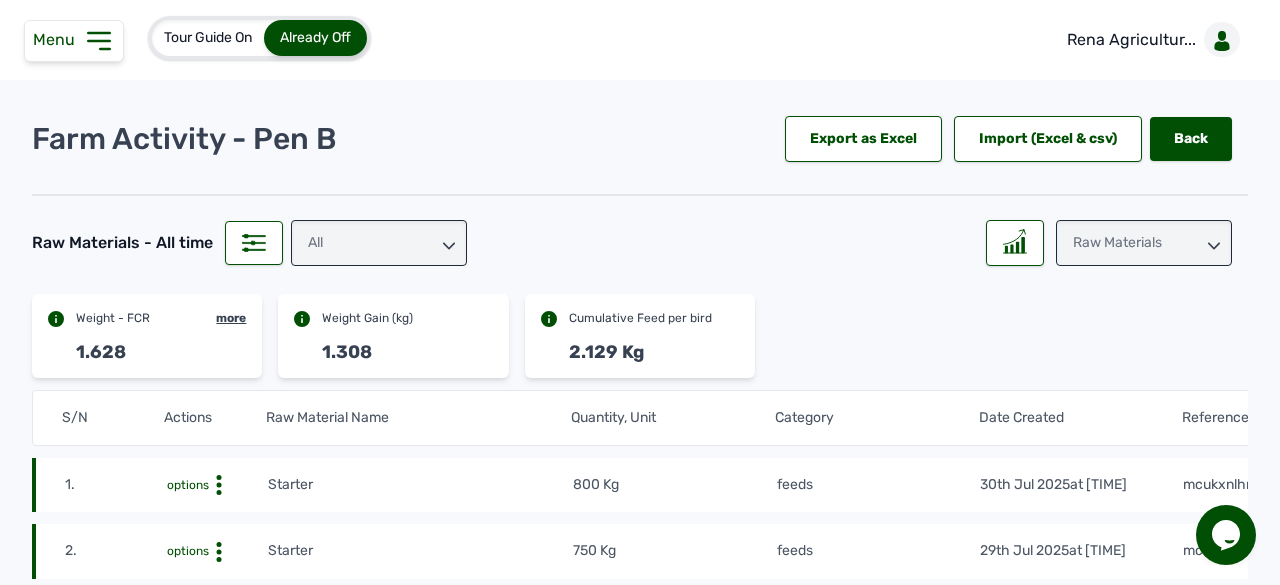 click on "All" at bounding box center [379, 243] 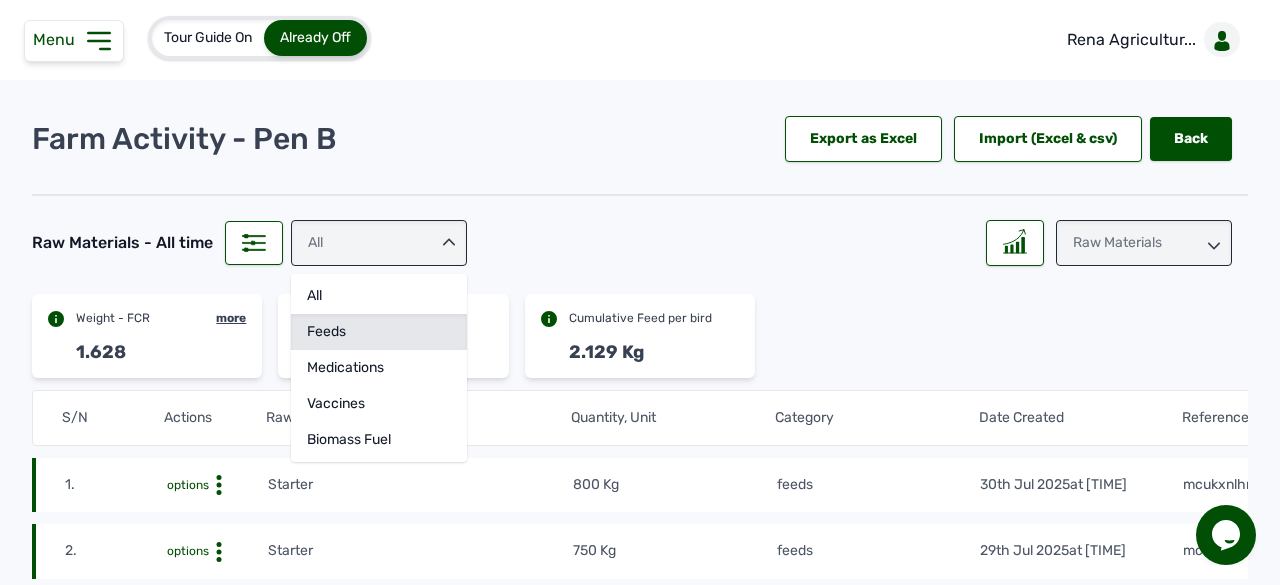 click on "feeds" 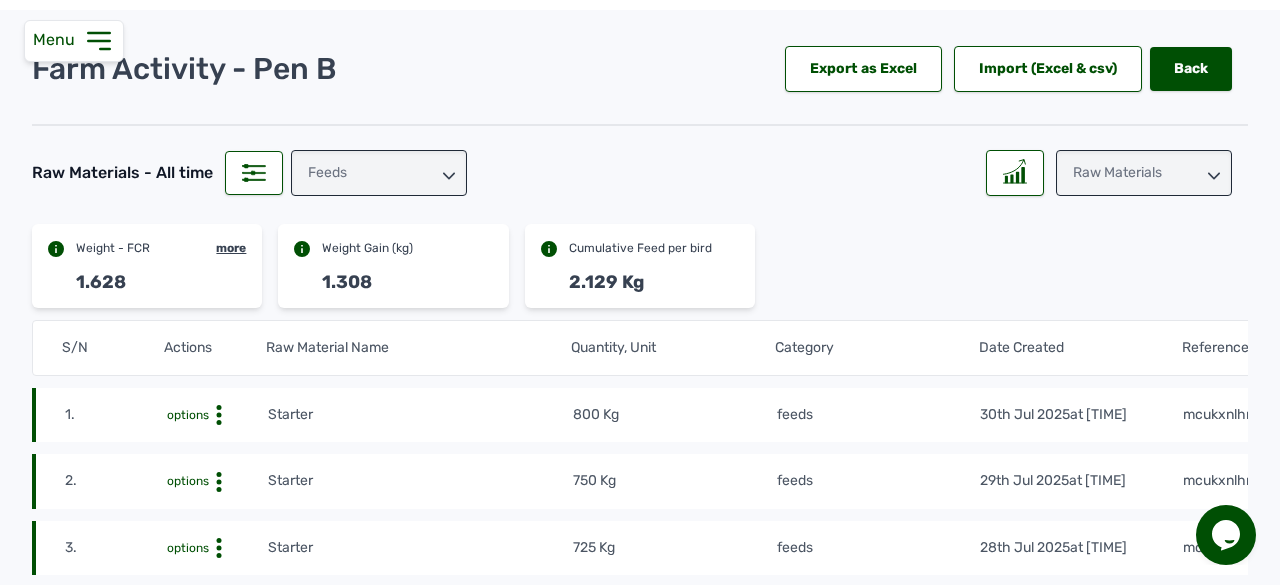 scroll, scrollTop: 69, scrollLeft: 0, axis: vertical 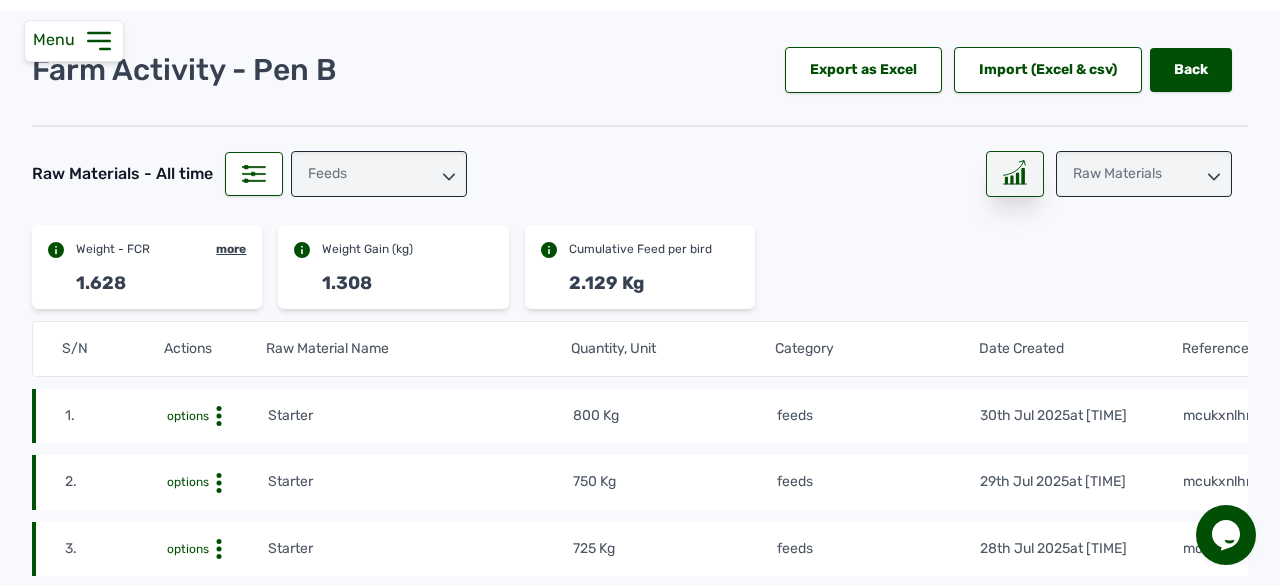 click 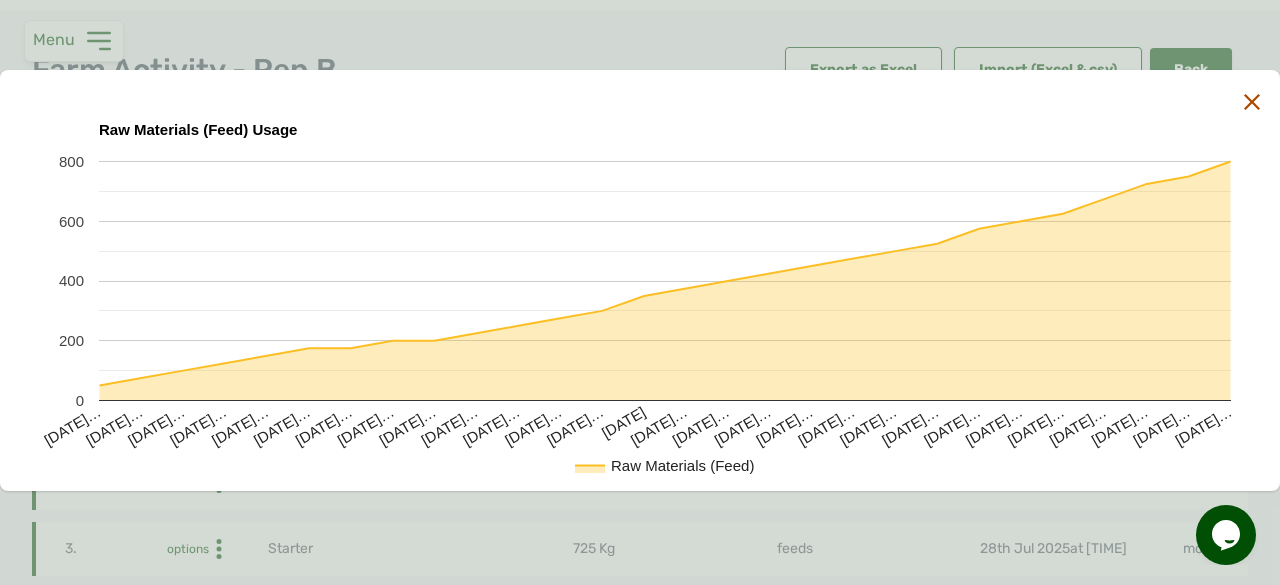 click 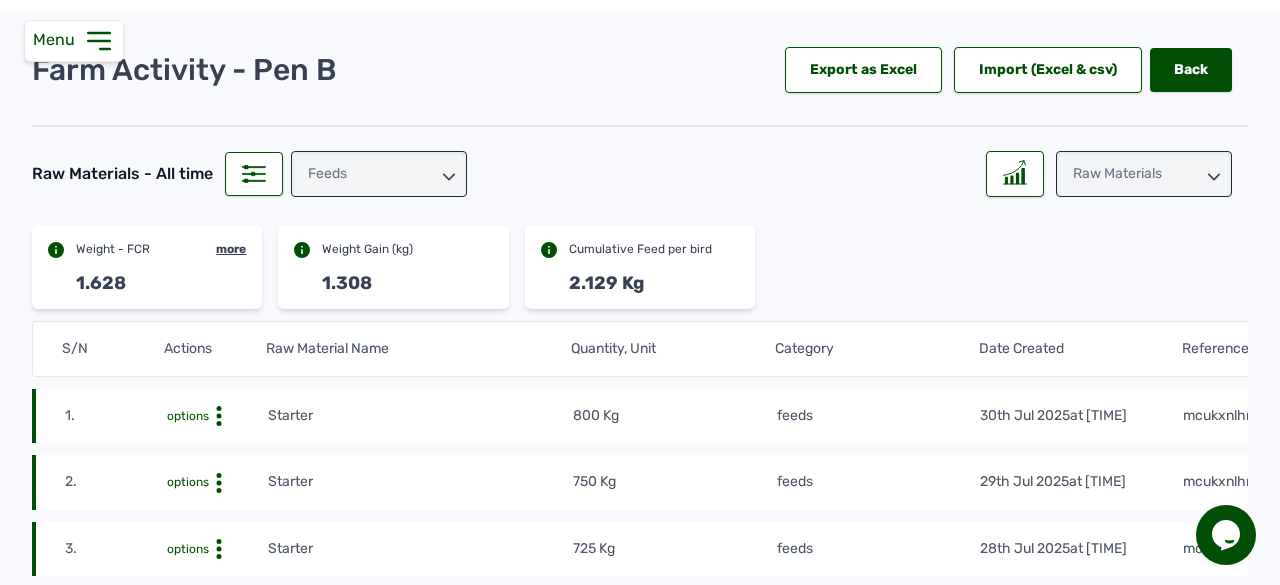 click on "Raw Materials" at bounding box center (1144, 174) 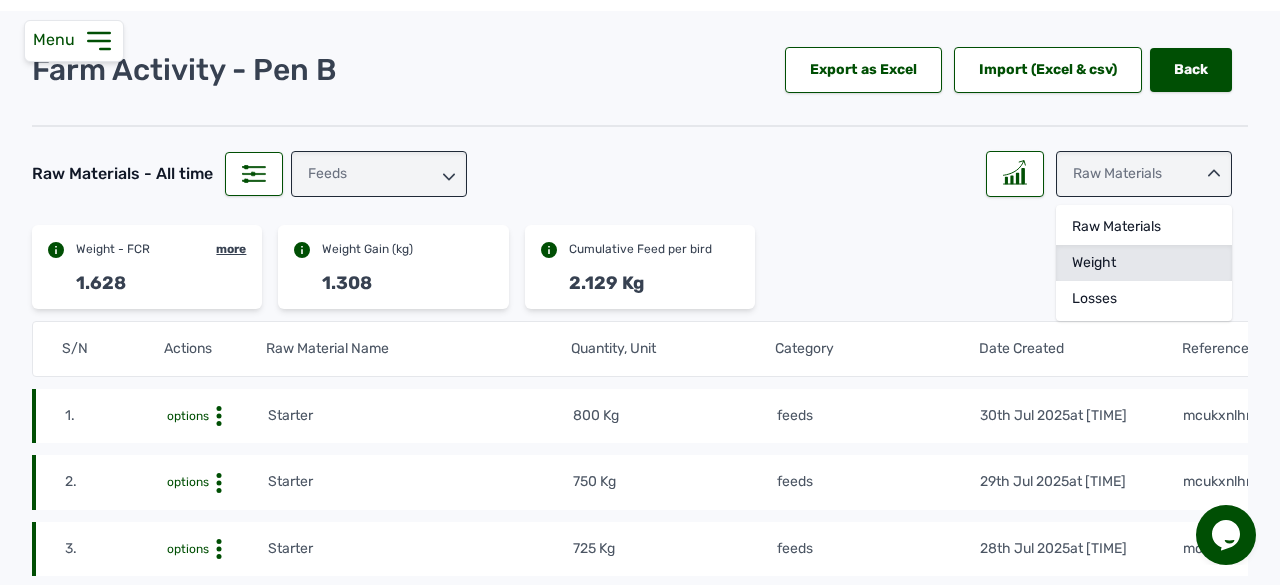click on "Weight" 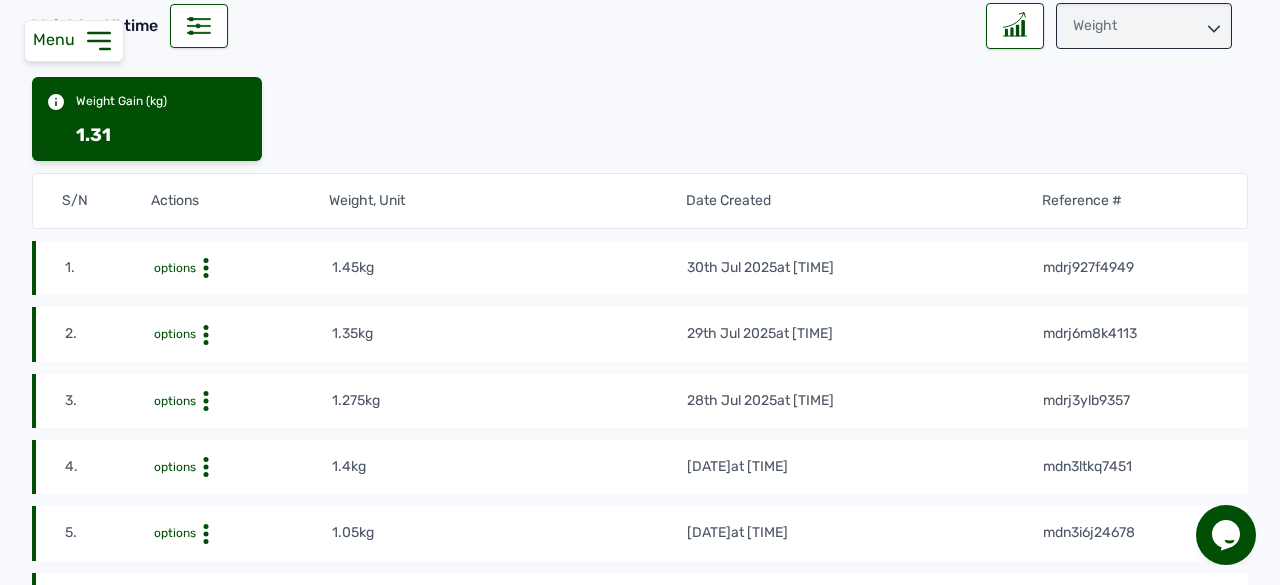 scroll, scrollTop: 0, scrollLeft: 0, axis: both 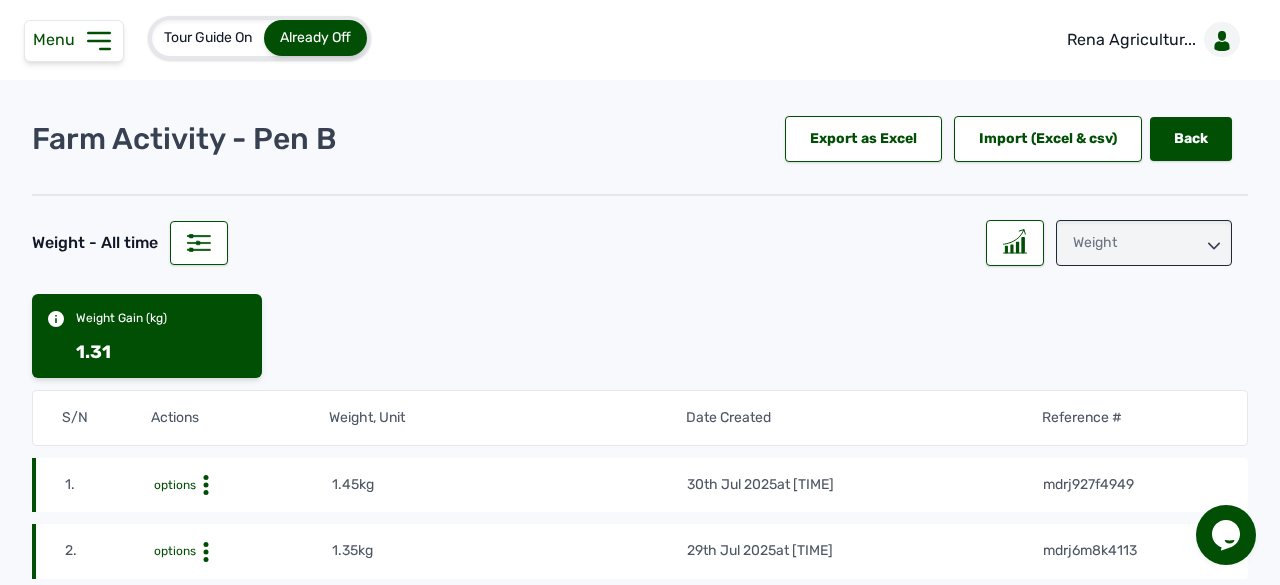 click on "Weight" at bounding box center (1144, 243) 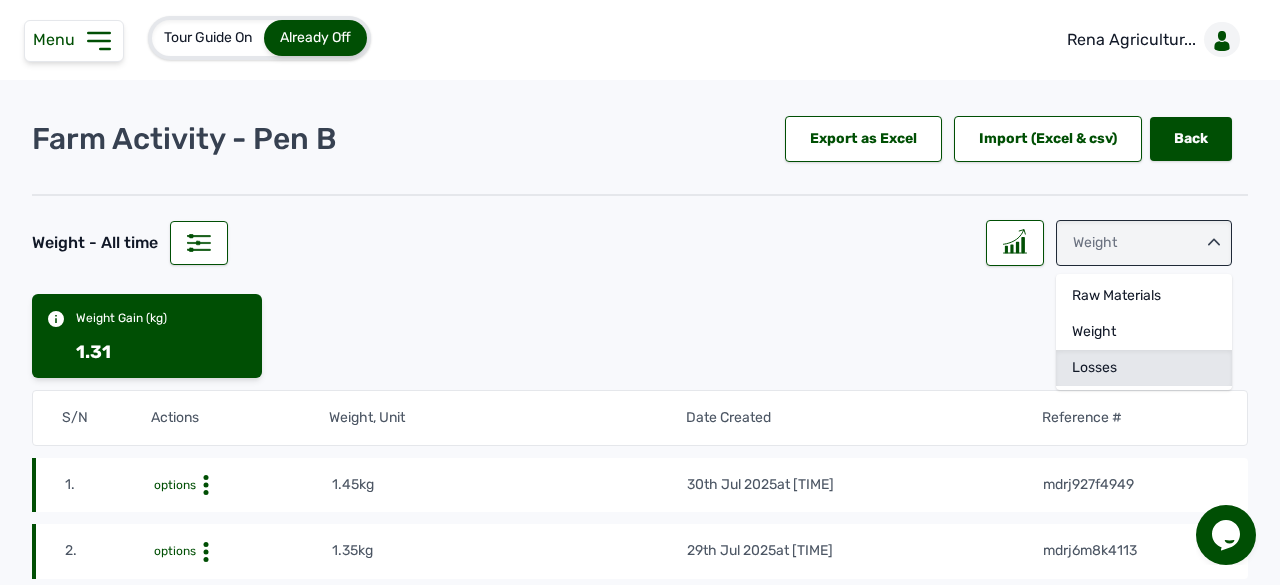 click on "Losses" 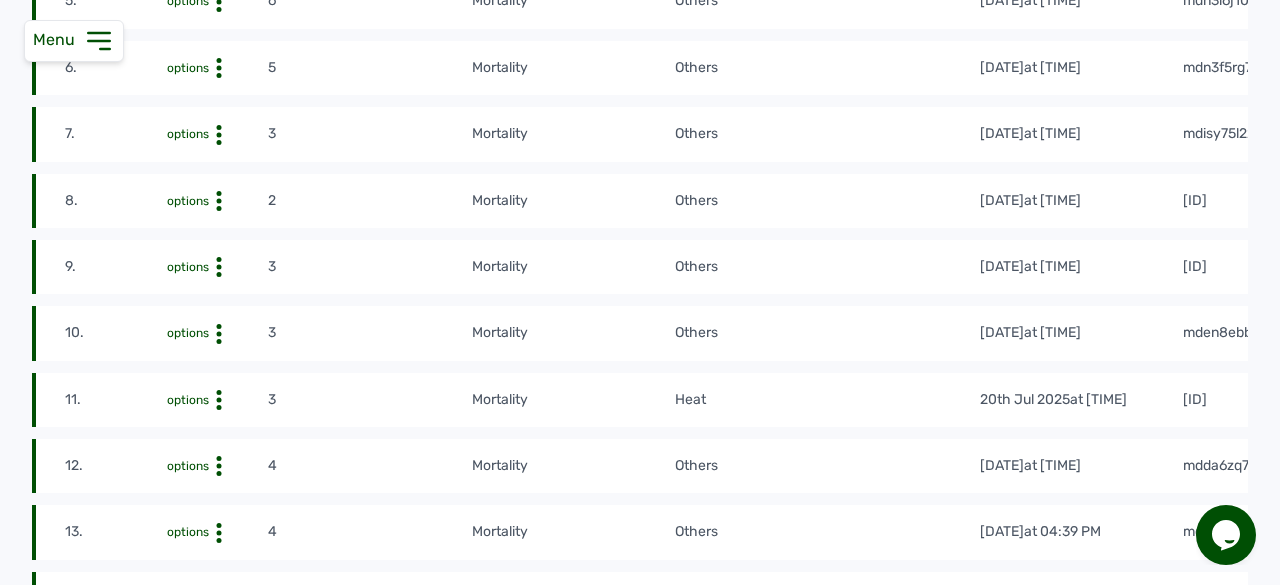 scroll, scrollTop: 0, scrollLeft: 0, axis: both 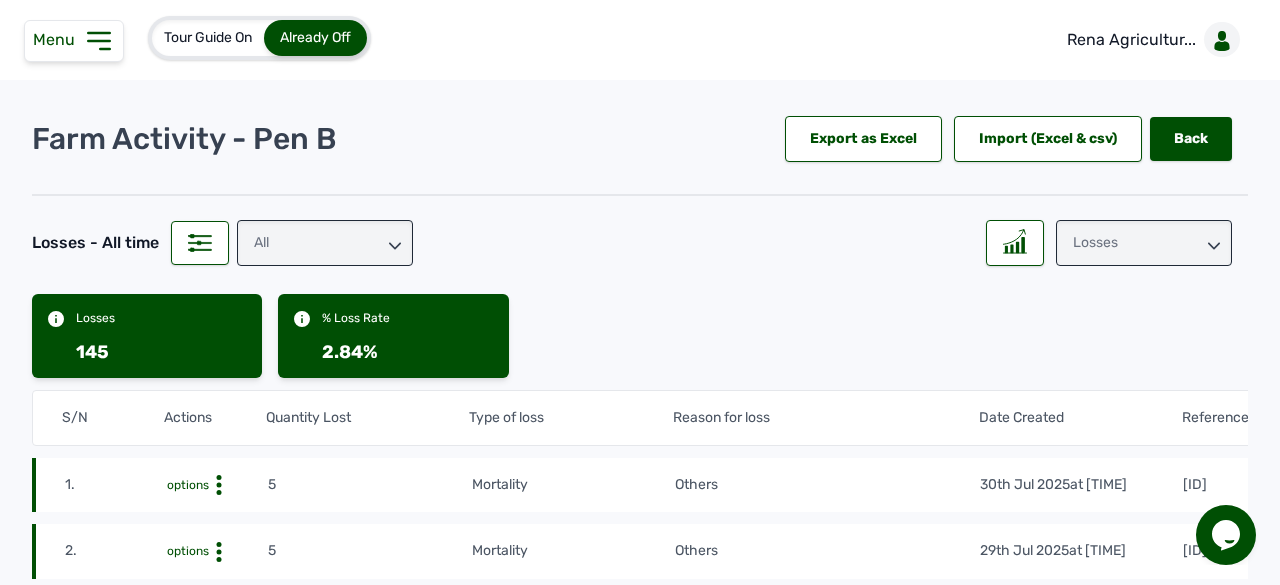 click on "Losses" at bounding box center [1144, 243] 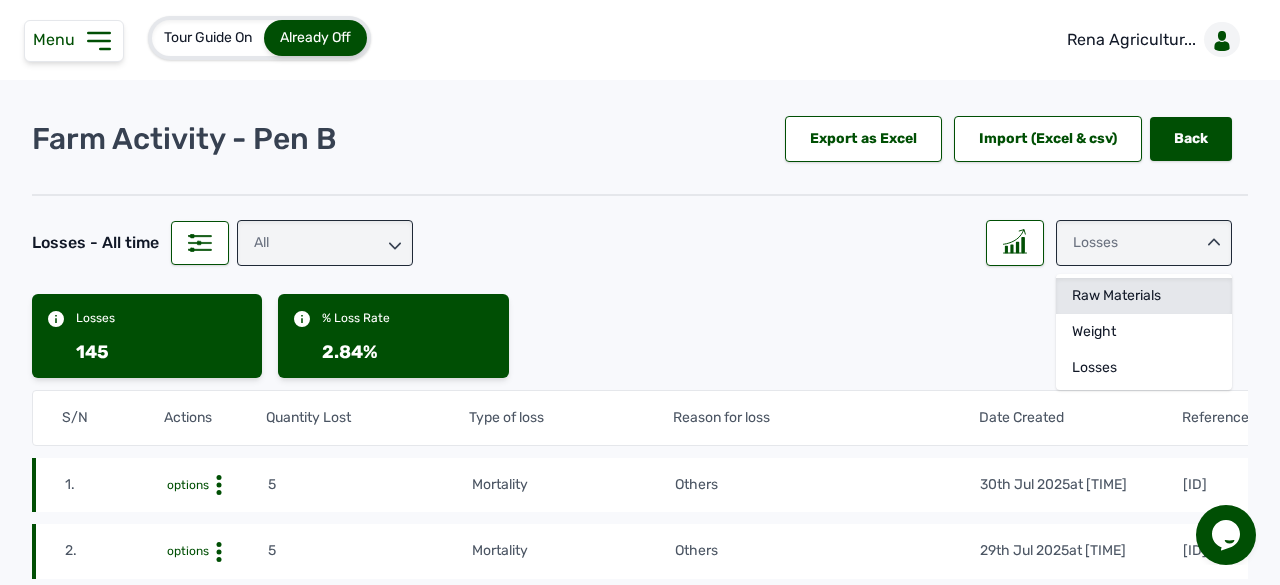 click on "Raw Materials" 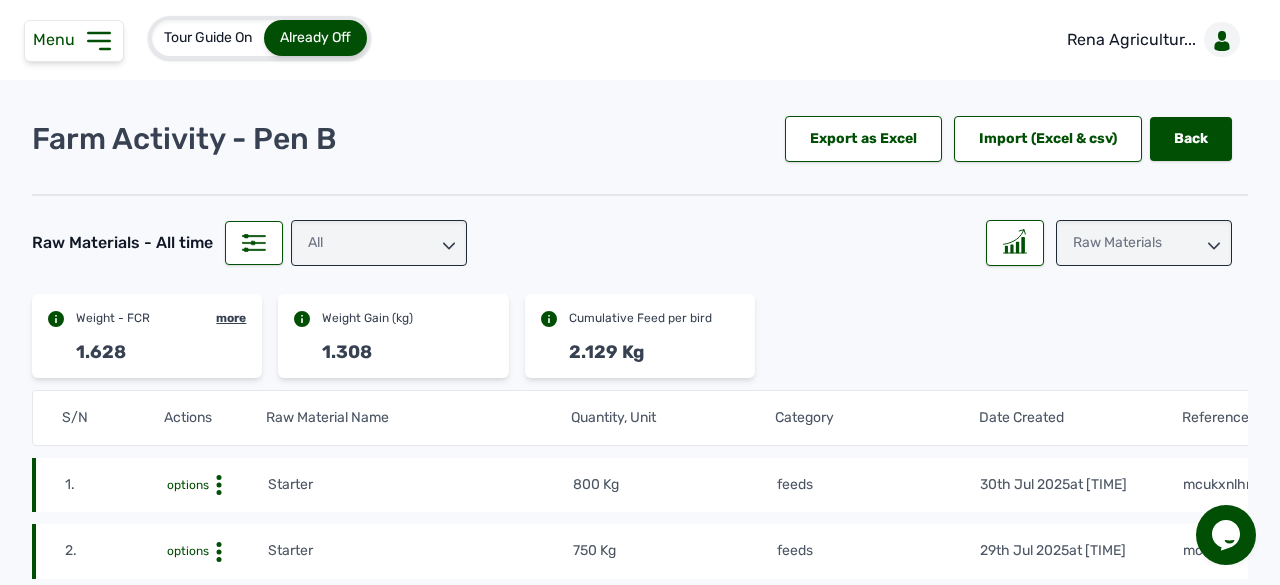 click on "All" at bounding box center (379, 243) 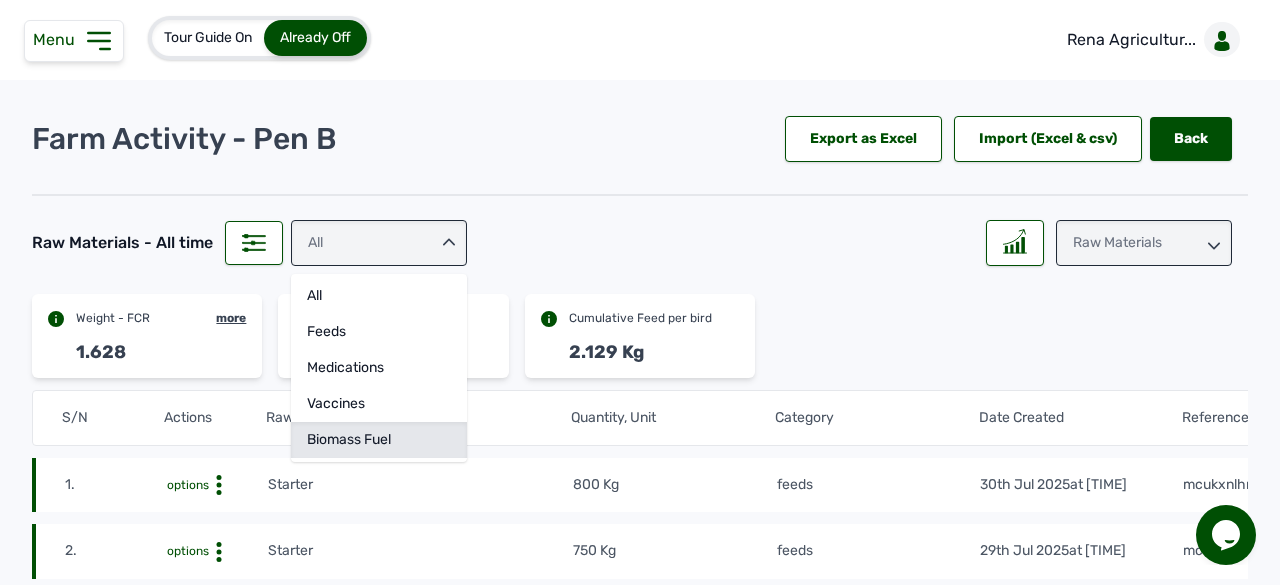 click on "Biomass Fuel" 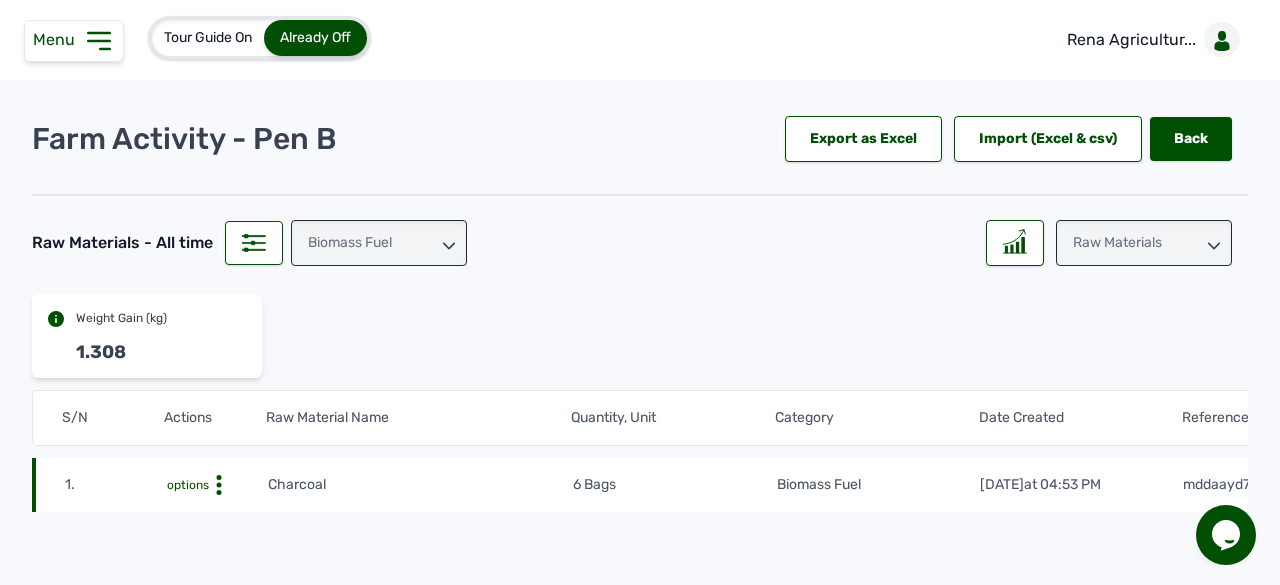click on "Biomass Fuel" at bounding box center (379, 243) 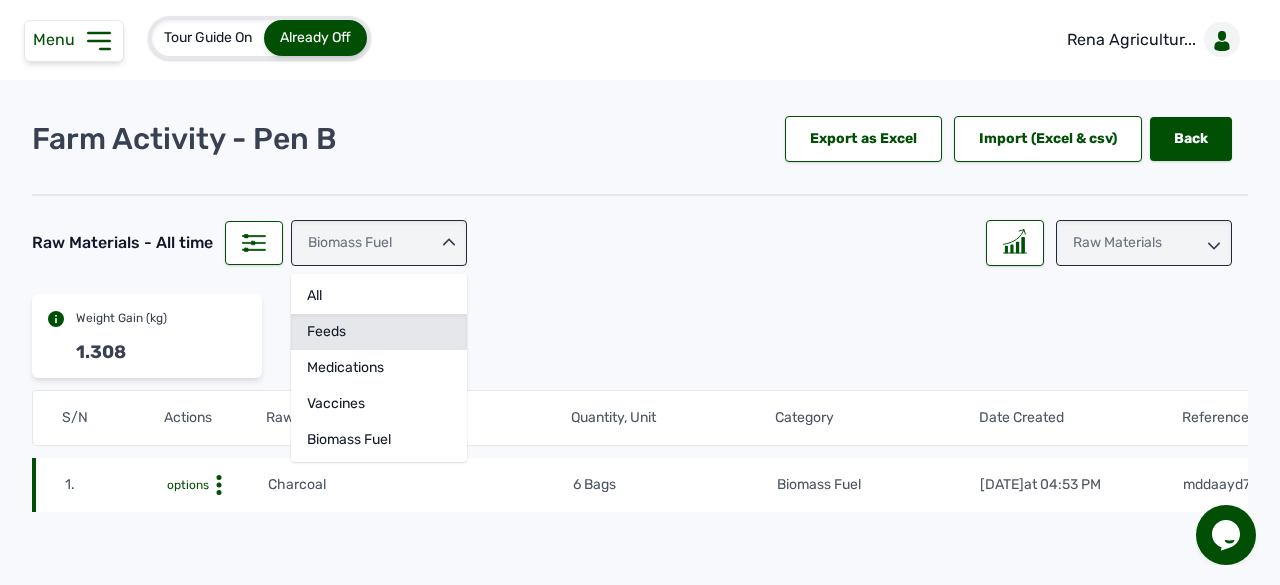 click on "feeds" 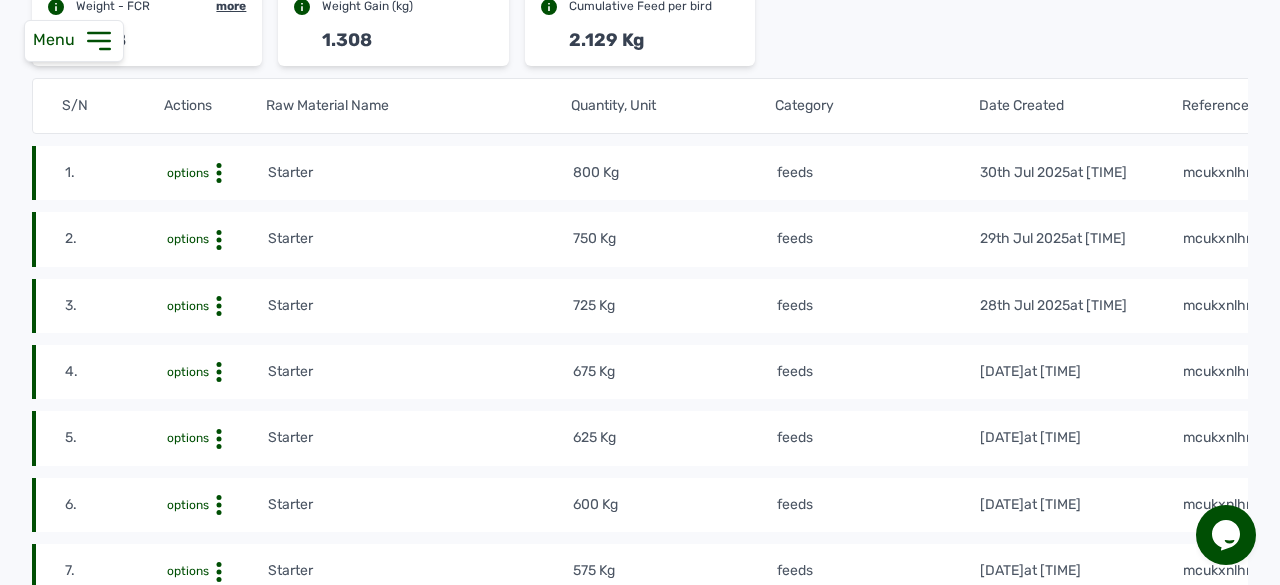 scroll, scrollTop: 0, scrollLeft: 0, axis: both 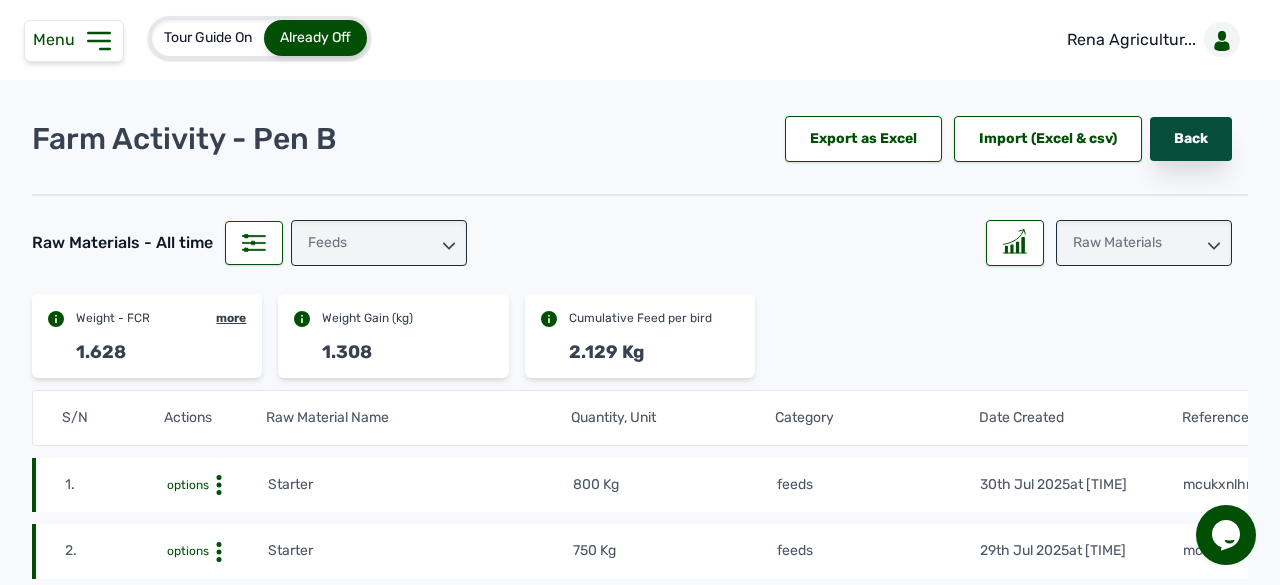 click on "Back" at bounding box center [1191, 139] 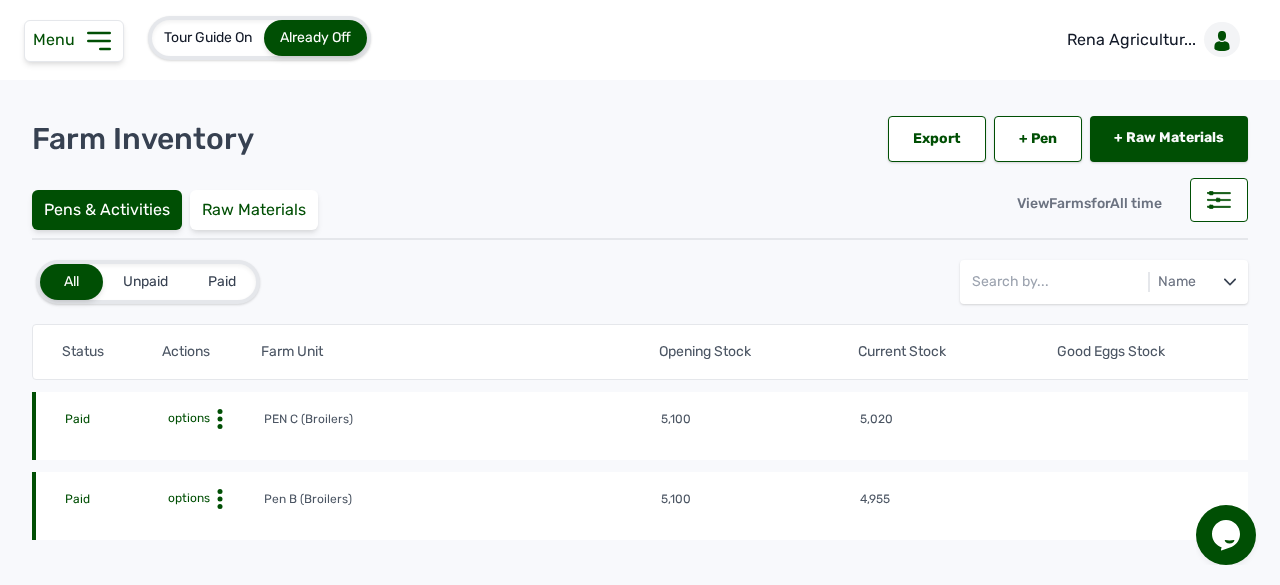 click on "options" at bounding box center [187, 418] 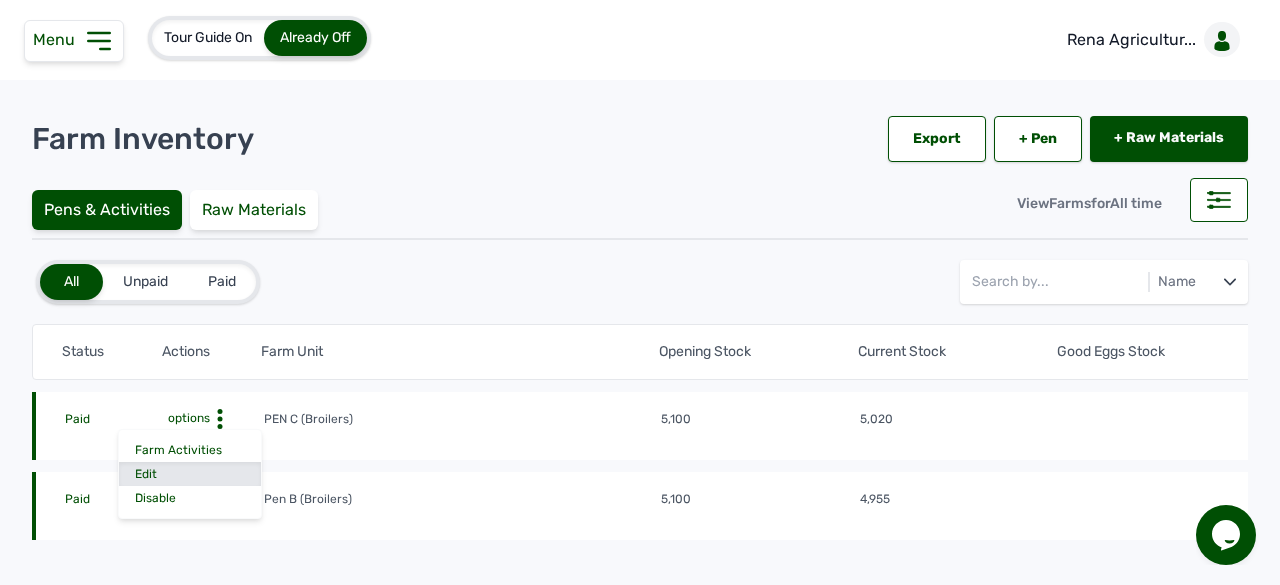 click on "Edit" at bounding box center [190, 474] 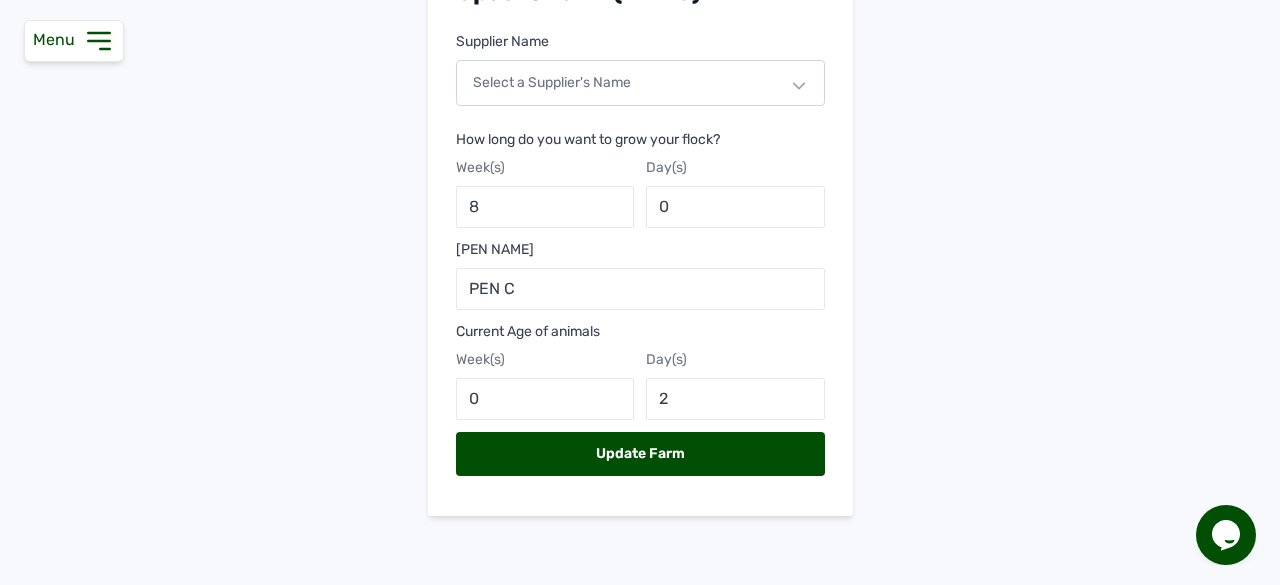 scroll, scrollTop: 0, scrollLeft: 0, axis: both 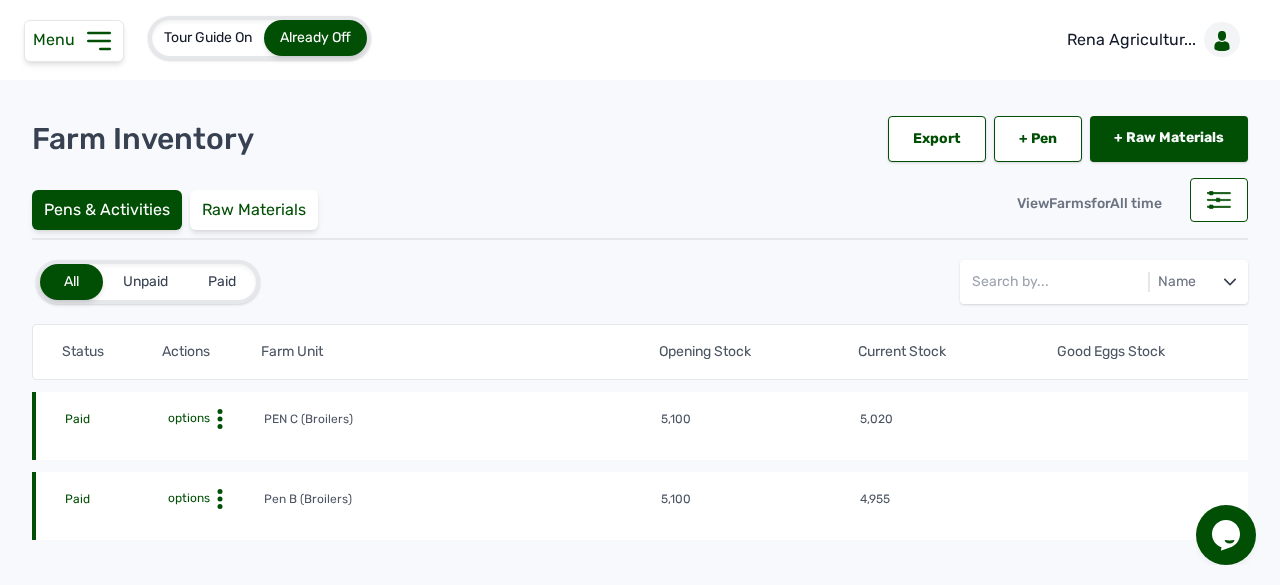 click on "options" at bounding box center (187, 498) 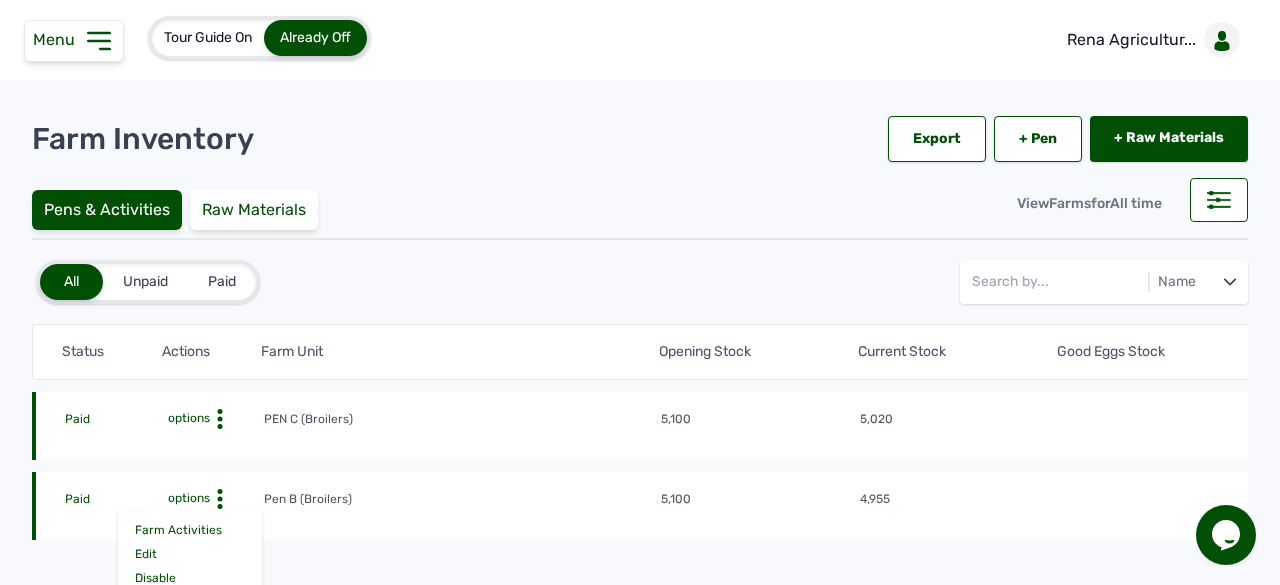 click on "options" at bounding box center (187, 498) 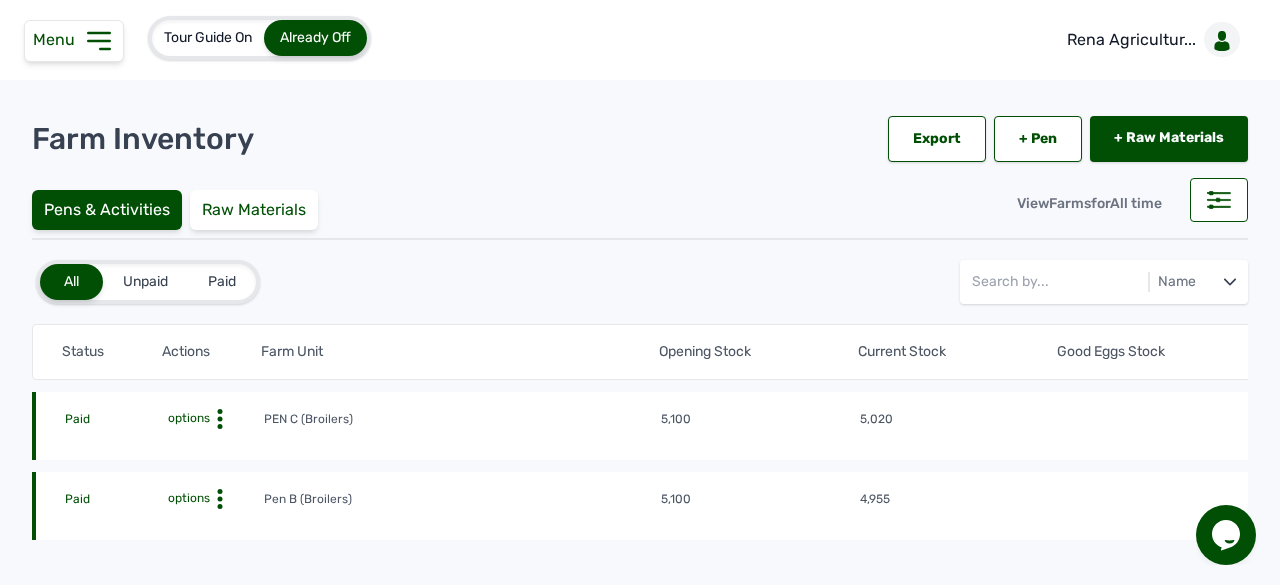 click on "options" at bounding box center [187, 498] 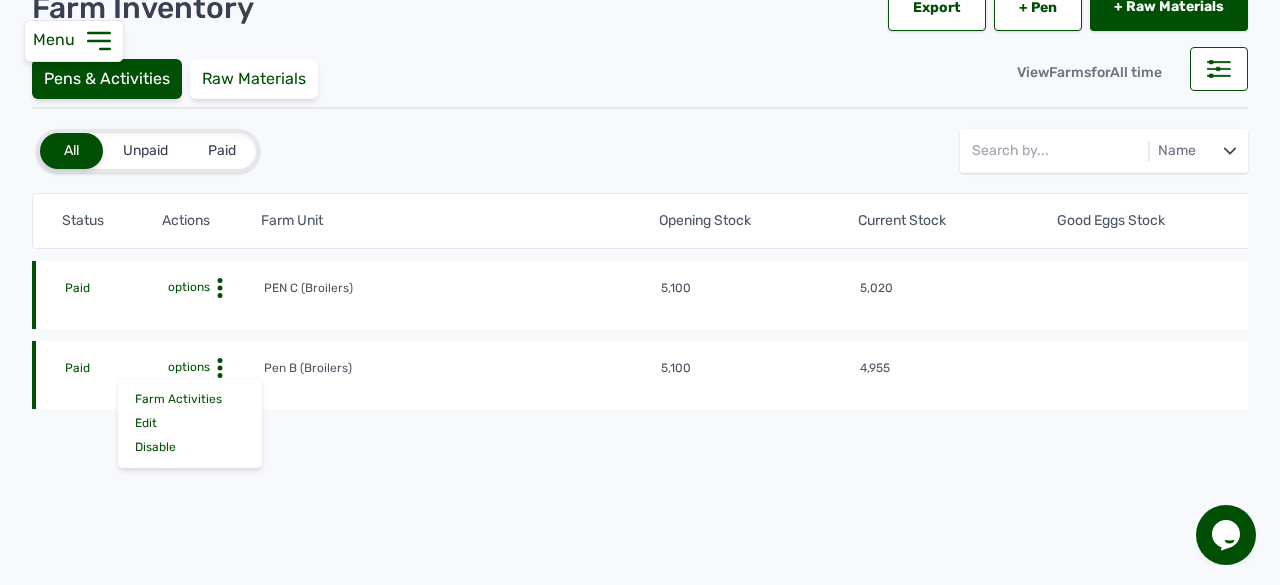scroll, scrollTop: 132, scrollLeft: 0, axis: vertical 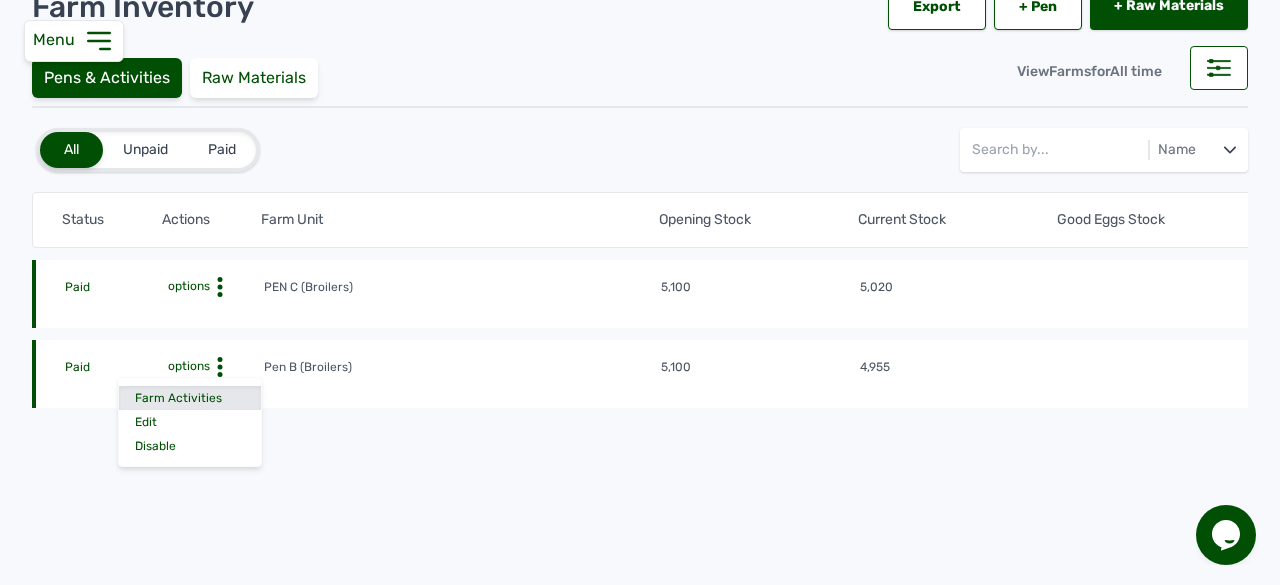 click on "Farm Activities" at bounding box center [190, 398] 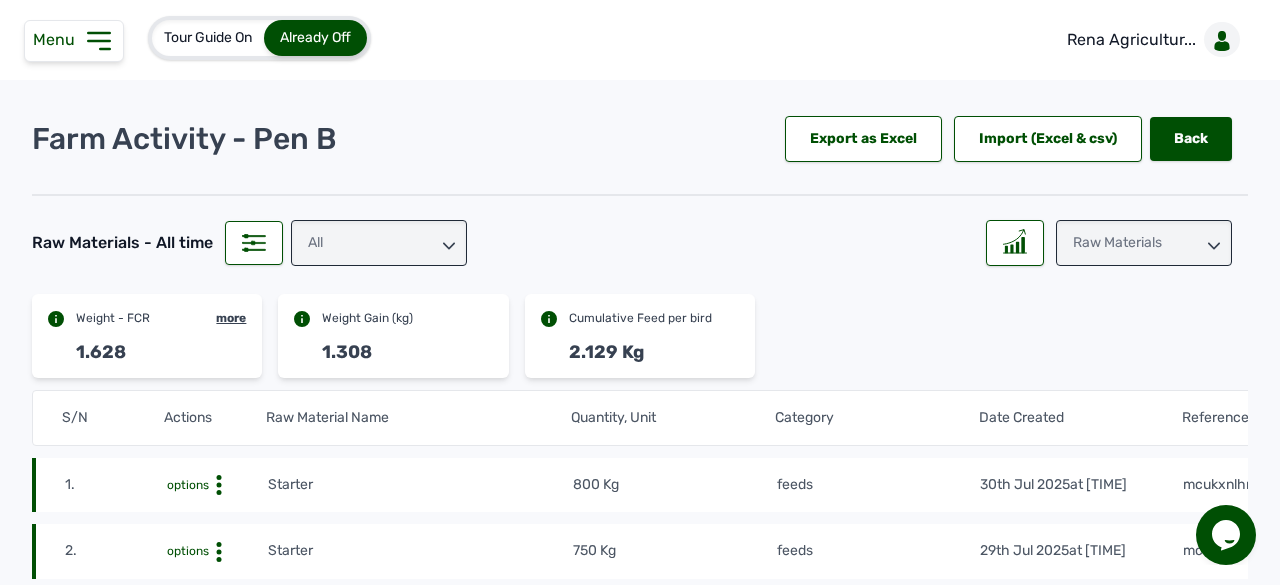 click on "S/N Actions Raw Material Name Quantity, Unit Category Date Created Reference # 1. options Starter [NUMBER] Kg feeds [DATE]   at [TIME] [ID] 2. options Starter [NUMBER] Kg feeds [DATE]   at [TIME] [ID] 3. options Starter [NUMBER] Kg feeds [DATE]   at [TIME] [ID] 4. options Starter [NUMBER] Kg feeds [DATE]   at [TIME] [ID] 5. options Starter [NUMBER] Kg feeds [DATE]   at [TIME] [ID] 6. options Starter [NUMBER] Kg feeds [DATE]   at [TIME] [ID] 7. options Starter [NUMBER] Kg feeds [DATE]   at [TIME] [ID] 8. options Starter [NUMBER] Kg feeds [DATE]   at [TIME] [ID] 9. options Starter [NUMBER] Kg feeds [DATE]   at [TIME] [ID] 10. options Starter [NUMBER] Kg feeds [DATE]   at [TIME] [ID] 11. options Starter [NUMBER] Kg feeds [DATE]   at [TIME] [ID] 12. options First Gumboro 2 Doses vaccines [DATE]   at [TIME] [ID] 13. options Starter [NUMBER] Kg feeds [DATE]   at [TIME] [ID] 14. 15." at bounding box center [640, 1504] 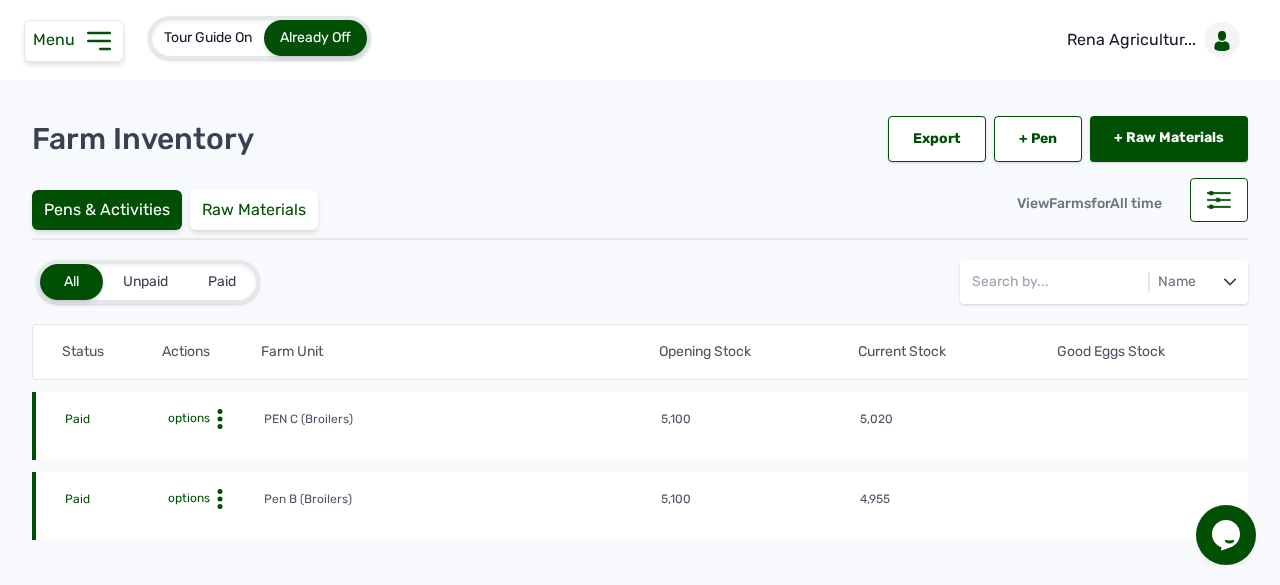 click on "options" at bounding box center [187, 418] 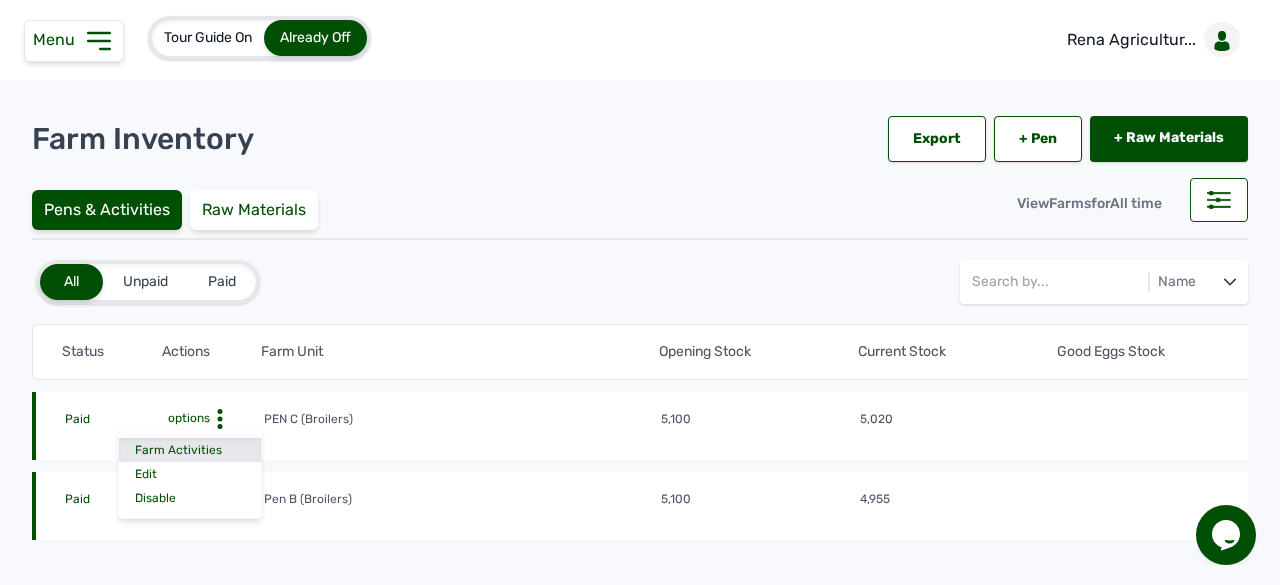 click on "Farm Activities" at bounding box center (190, 450) 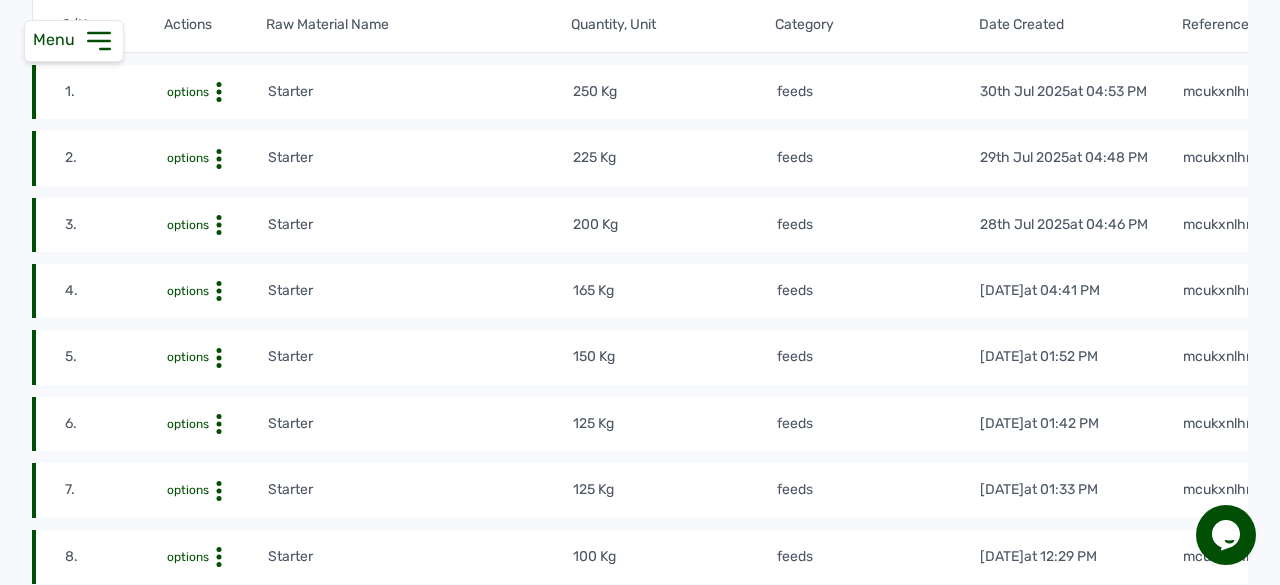 scroll, scrollTop: 0, scrollLeft: 0, axis: both 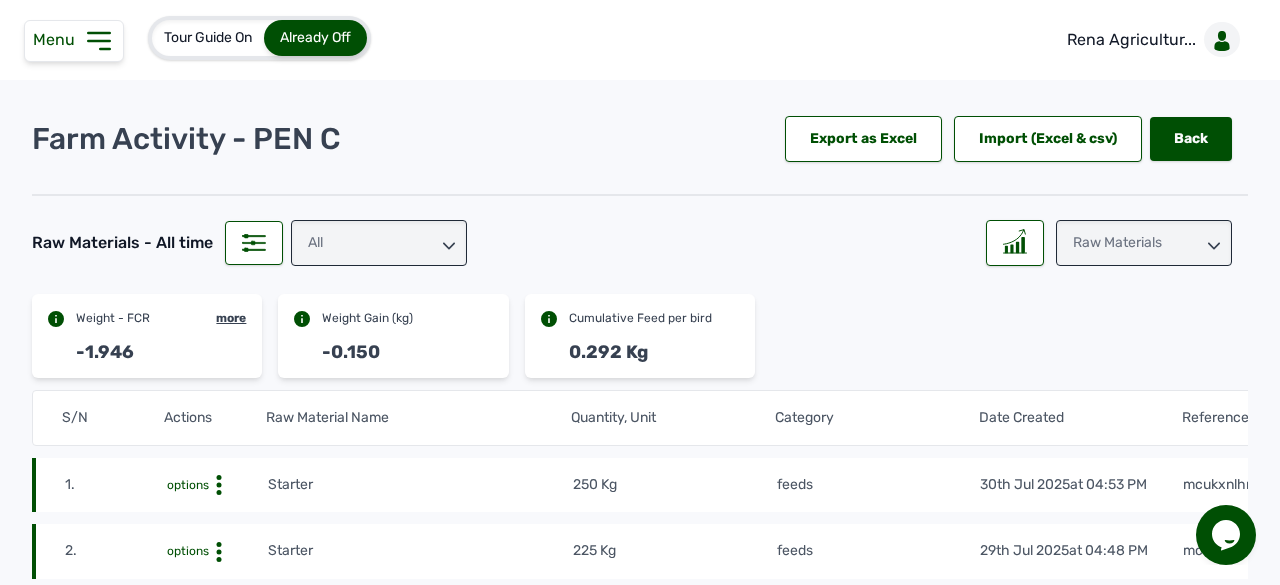 click on "All" at bounding box center (379, 243) 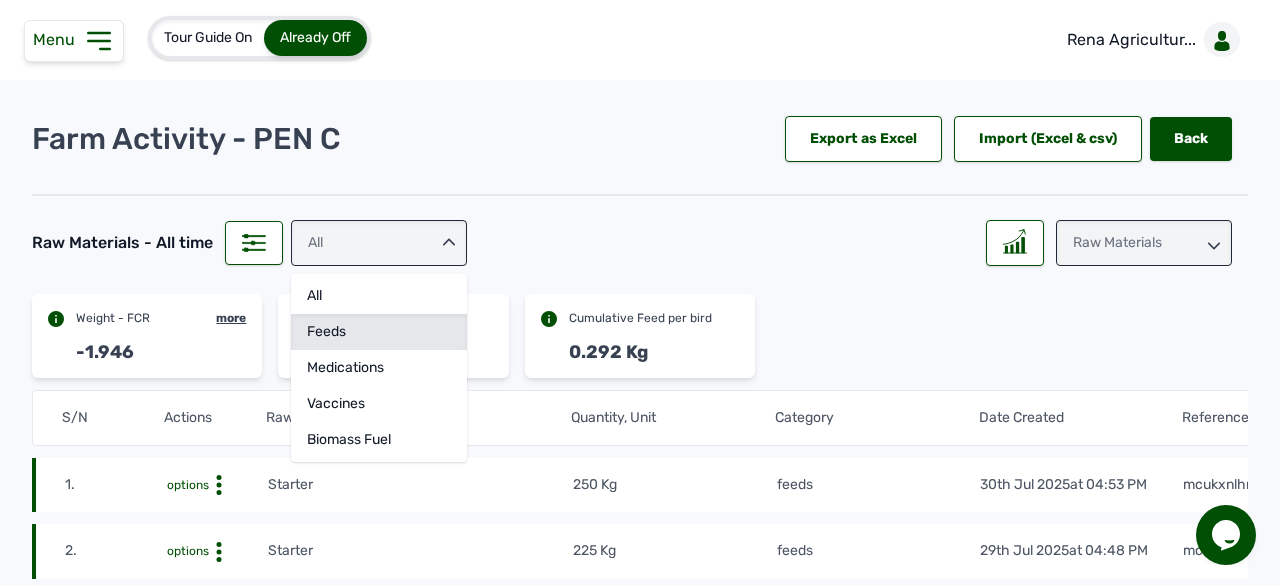 click on "feeds" 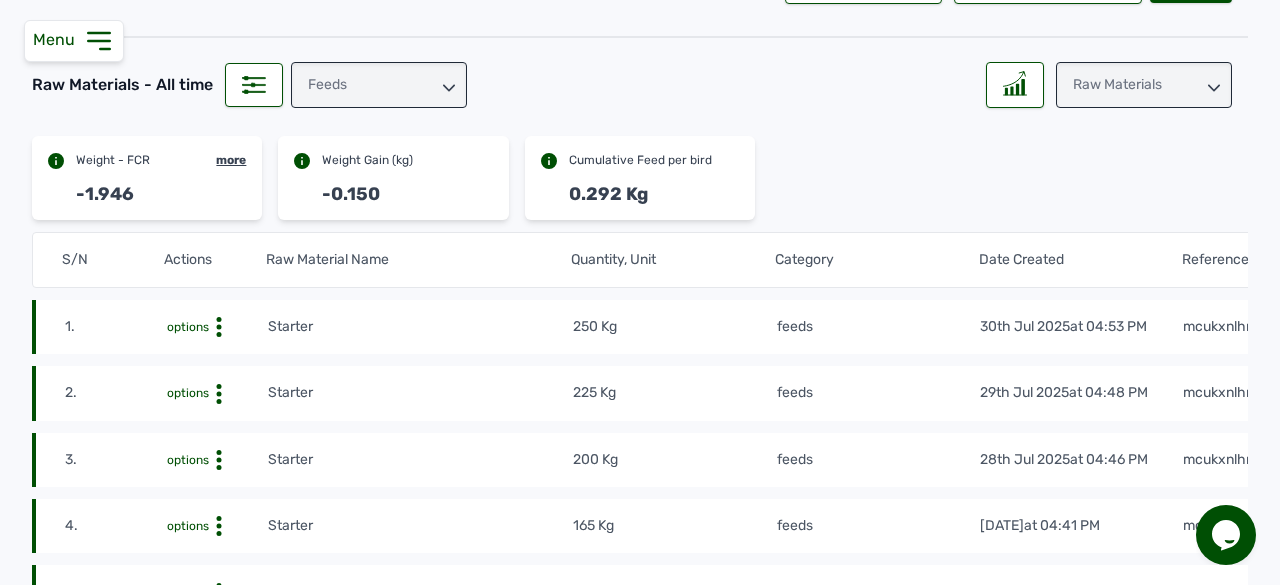 scroll, scrollTop: 157, scrollLeft: 0, axis: vertical 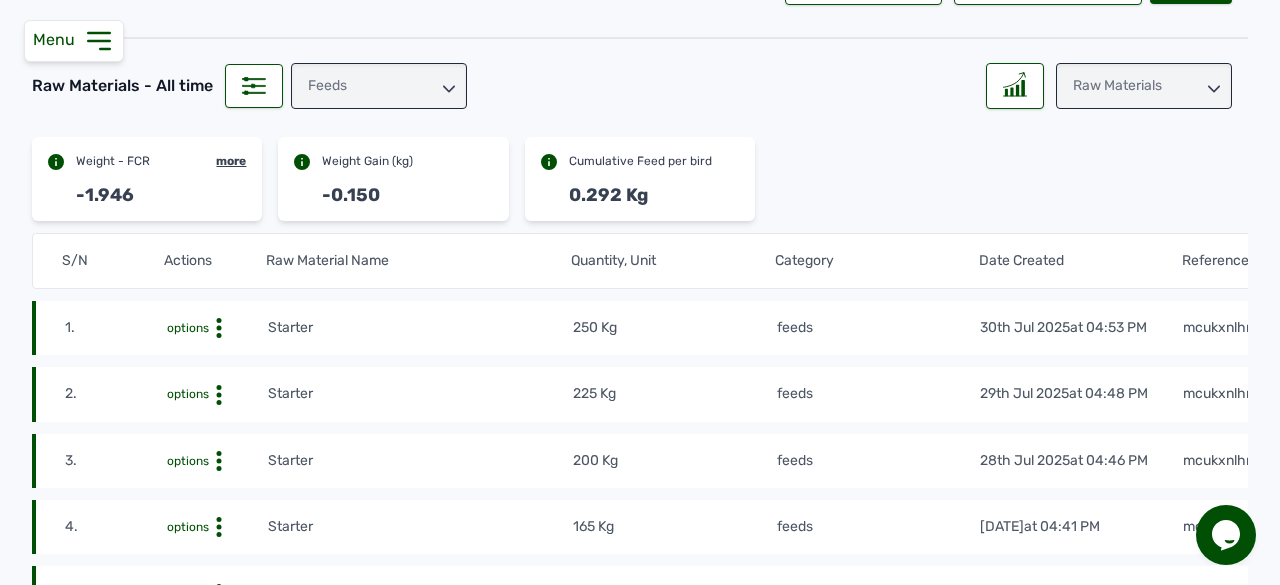 click on "Raw Materials" at bounding box center (1144, 86) 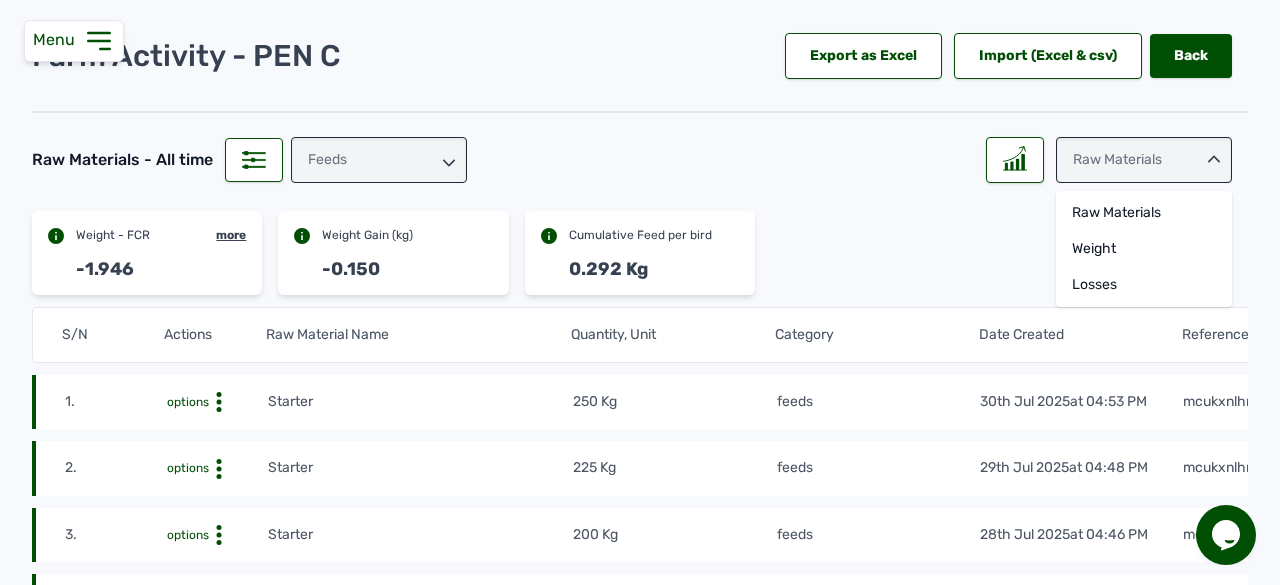 scroll, scrollTop: 82, scrollLeft: 0, axis: vertical 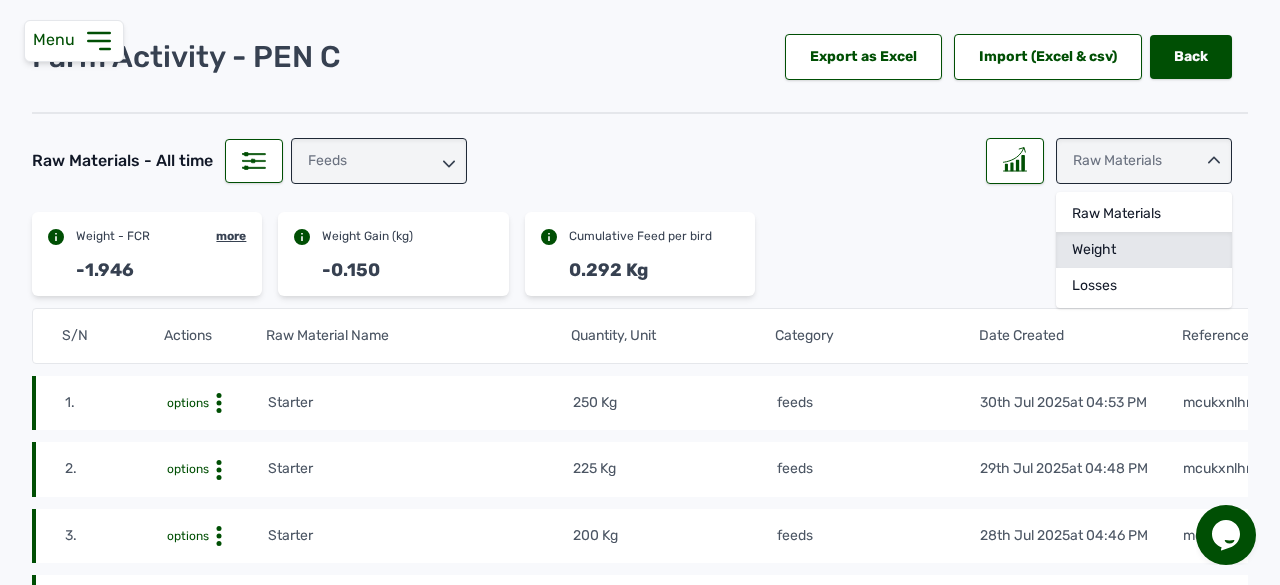 click on "Weight" 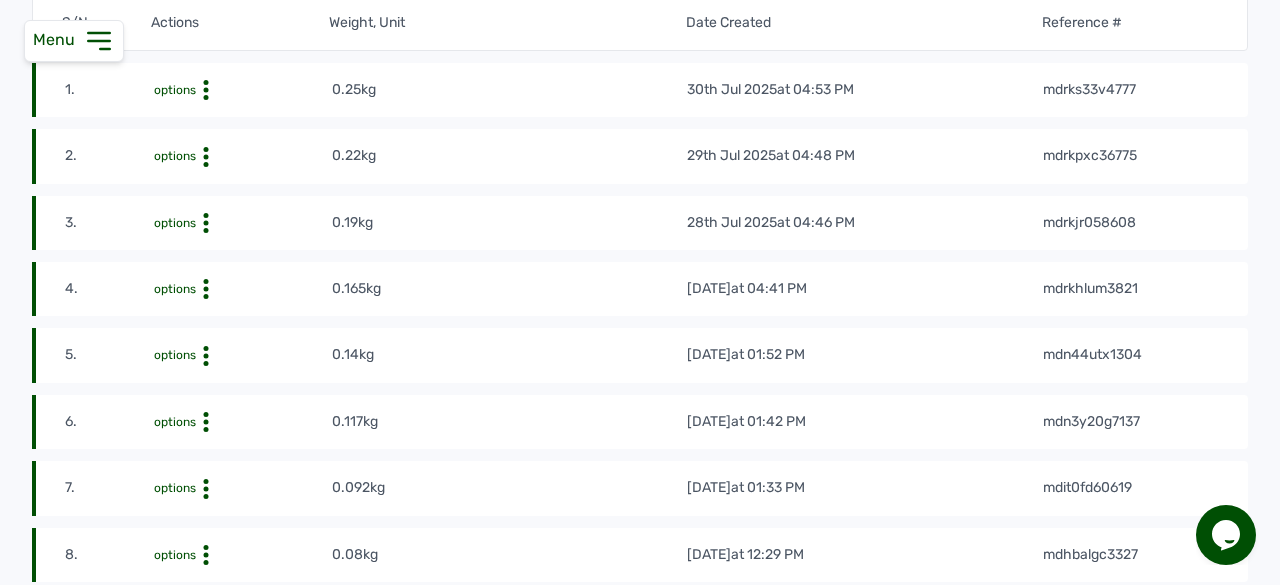 scroll, scrollTop: 0, scrollLeft: 0, axis: both 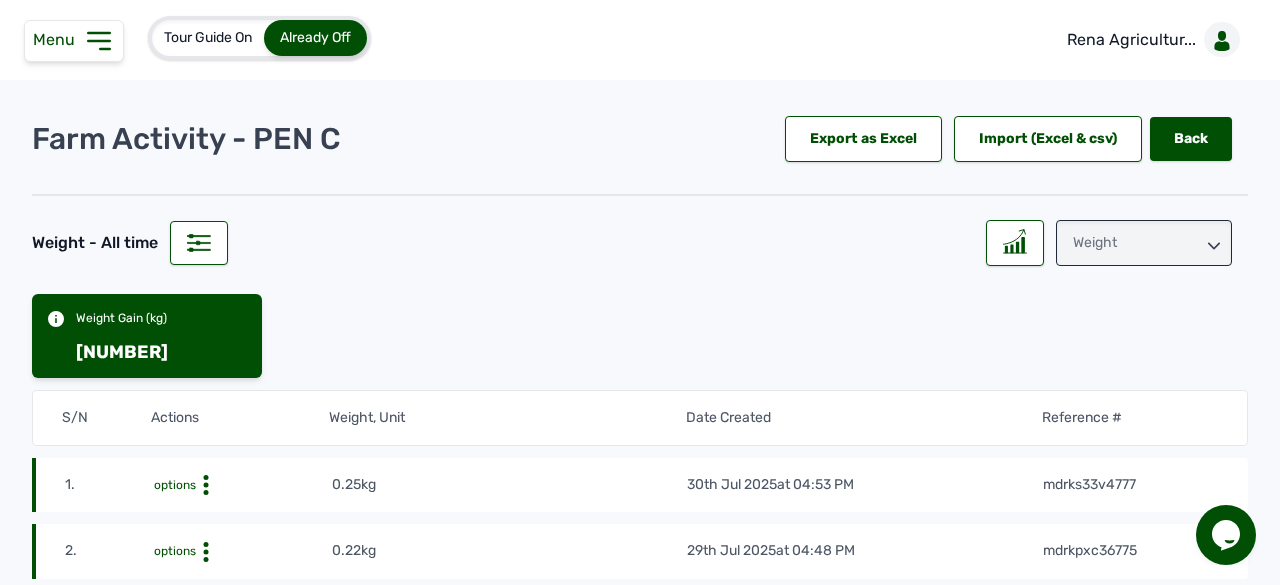 click 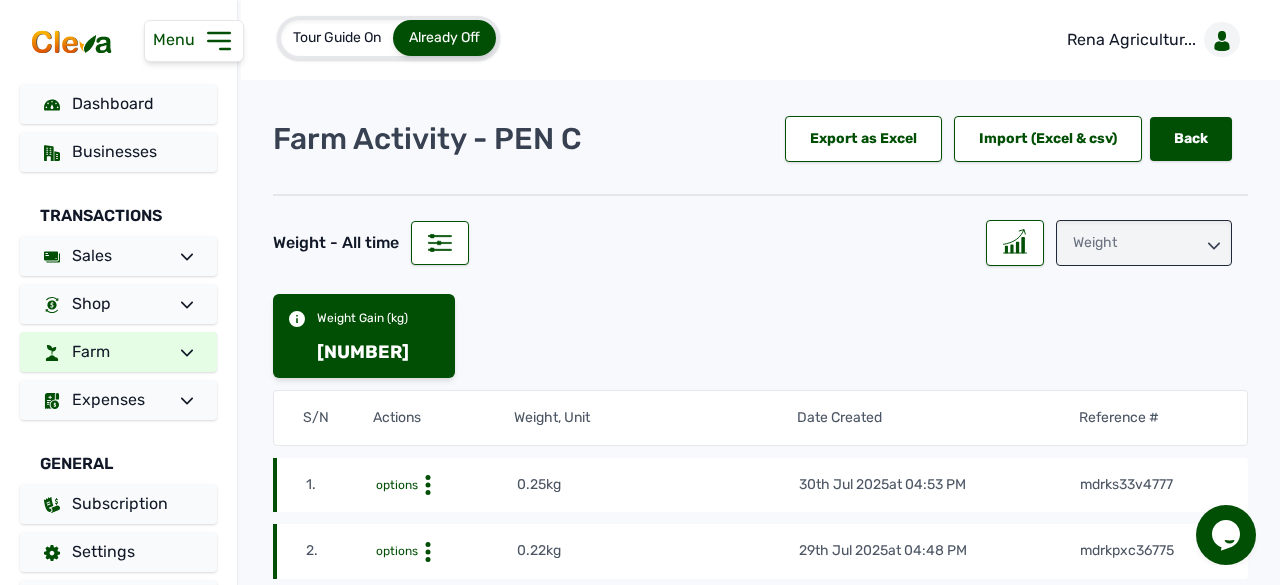 drag, startPoint x: 786, startPoint y: 287, endPoint x: 613, endPoint y: 254, distance: 176.11928 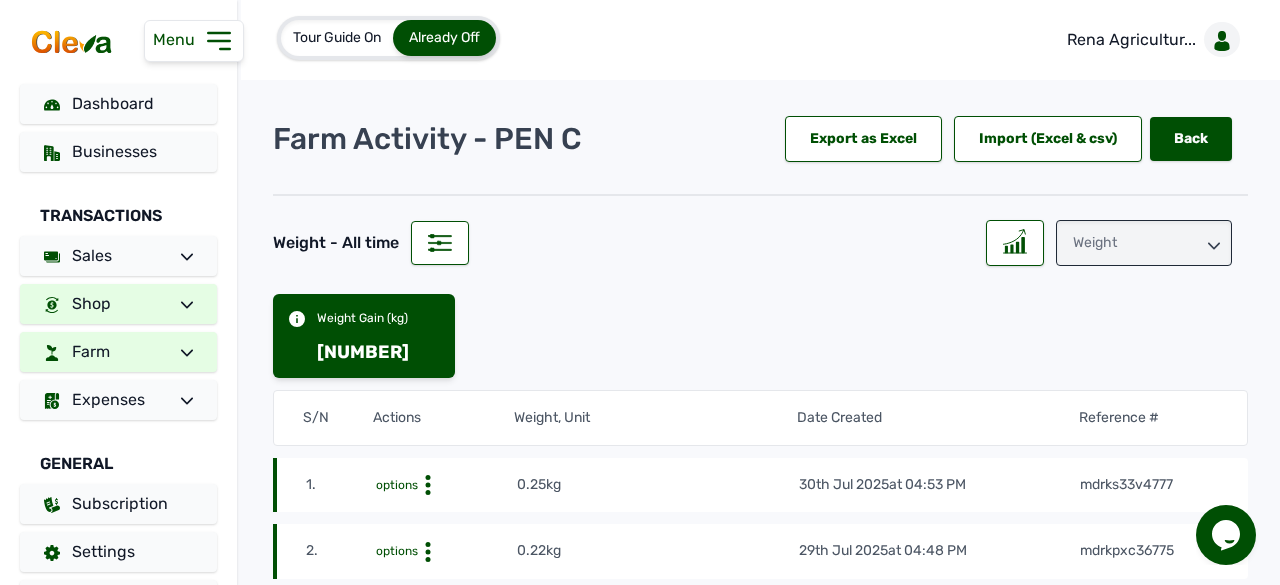 scroll, scrollTop: 54, scrollLeft: 0, axis: vertical 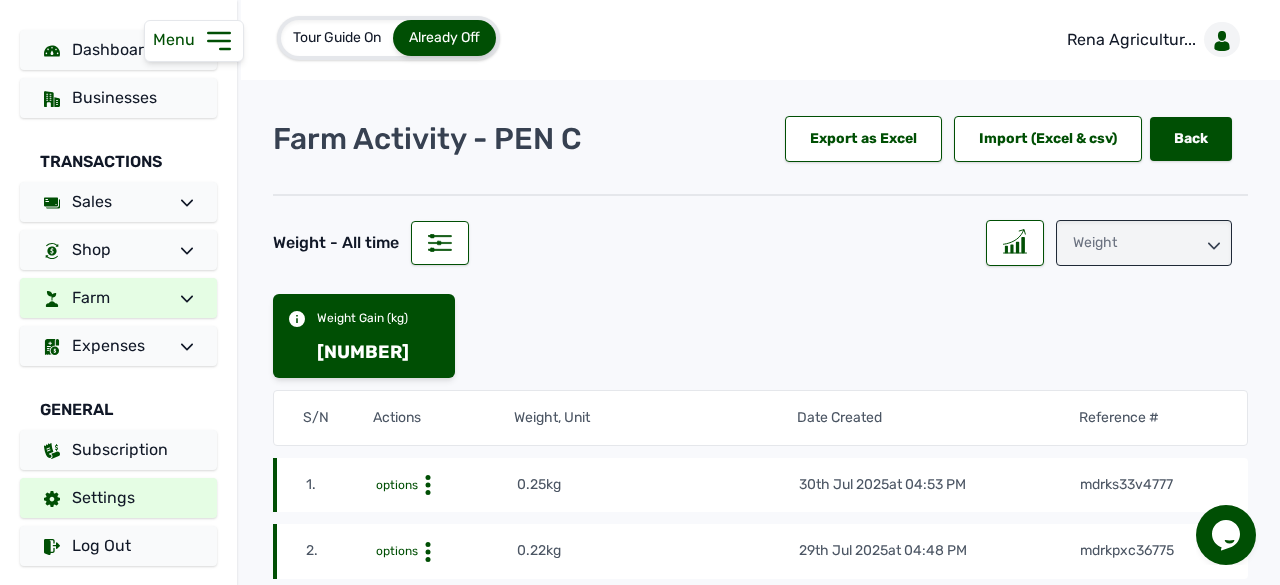 click on "Settings" at bounding box center (103, 497) 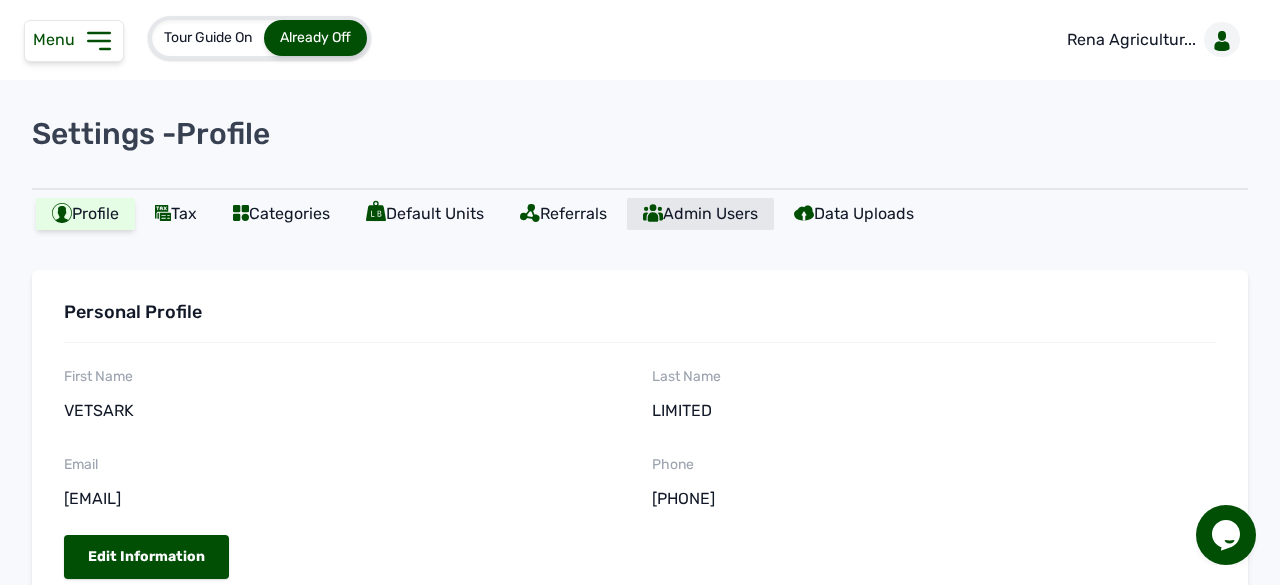 click on "Admin Users" at bounding box center [700, 214] 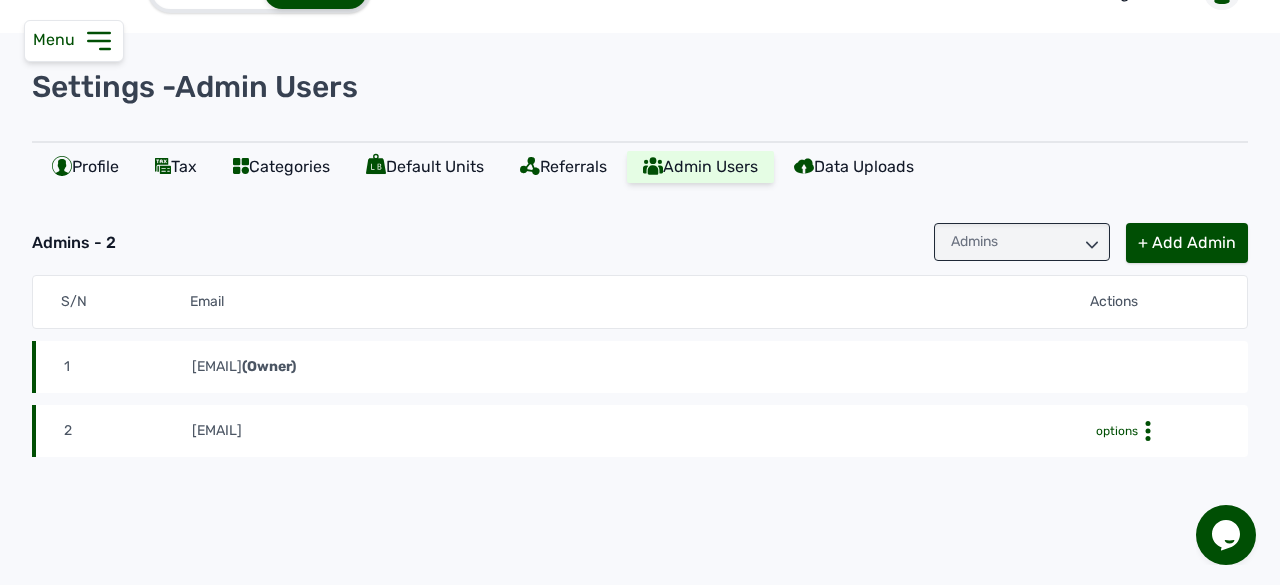 scroll, scrollTop: 0, scrollLeft: 0, axis: both 